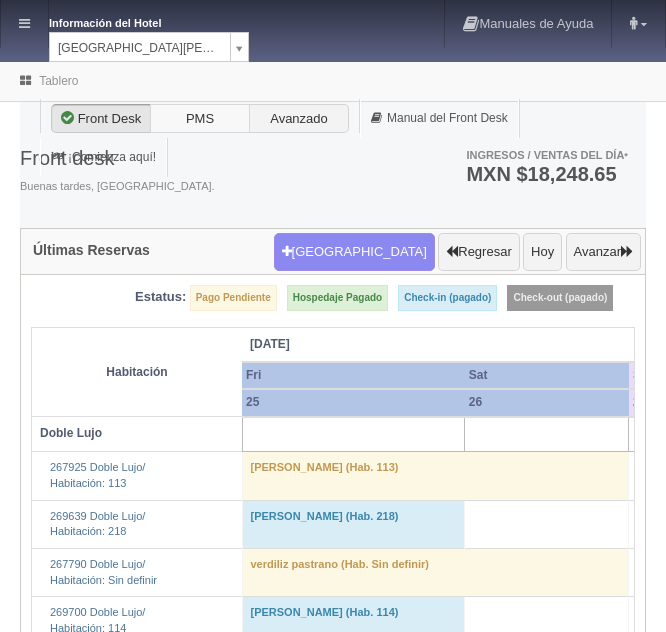scroll, scrollTop: 0, scrollLeft: 0, axis: both 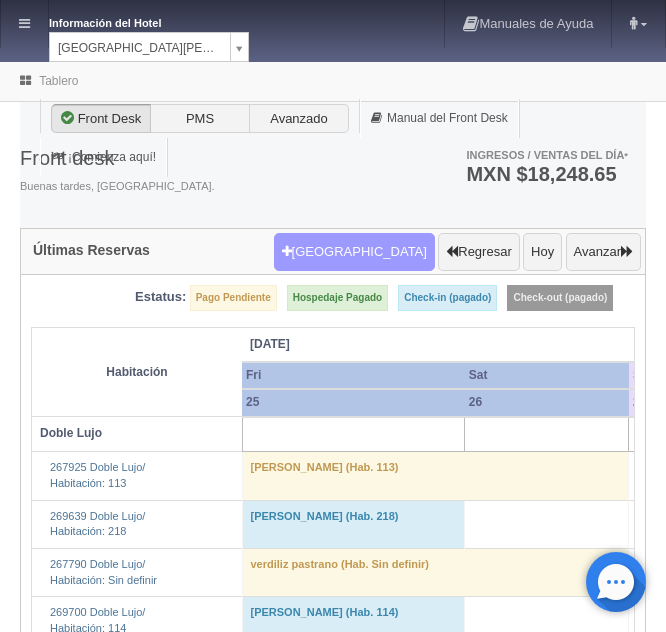 click on "[GEOGRAPHIC_DATA]" at bounding box center [354, 252] 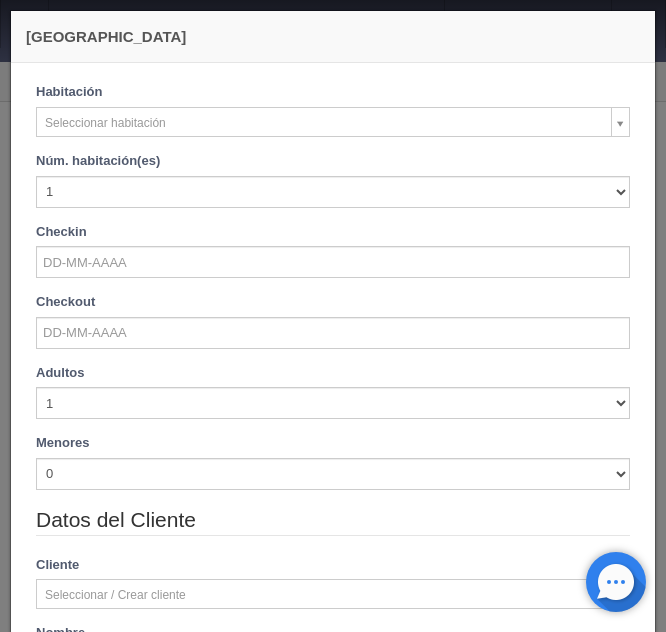 checkbox on "false" 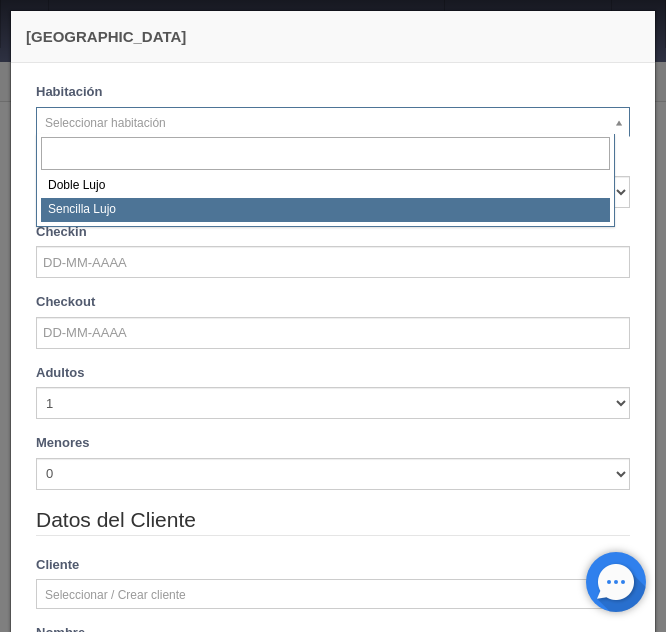 select on "576" 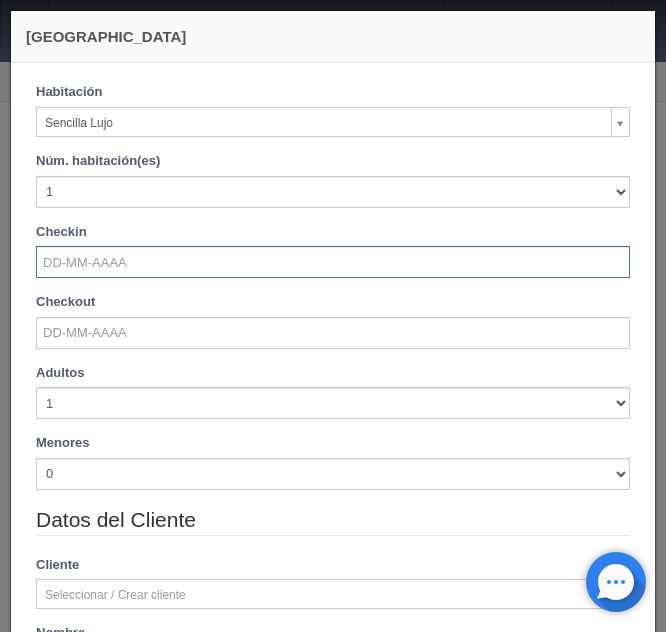 click at bounding box center [333, 262] 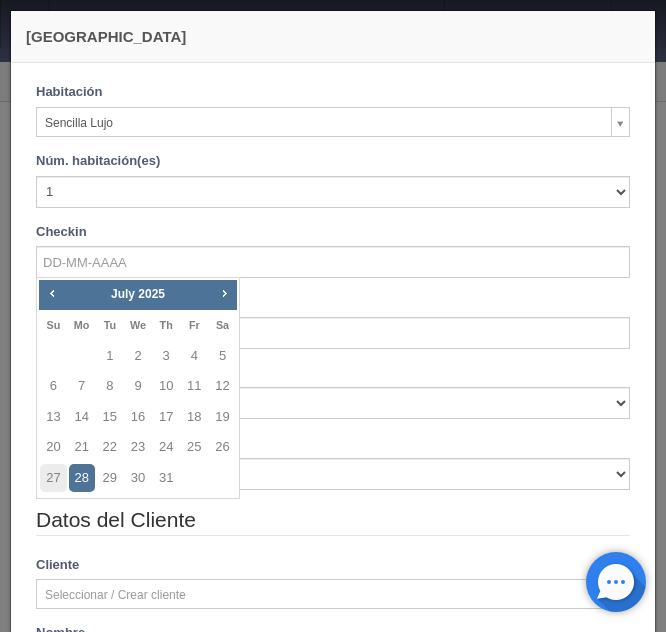 checkbox on "false" 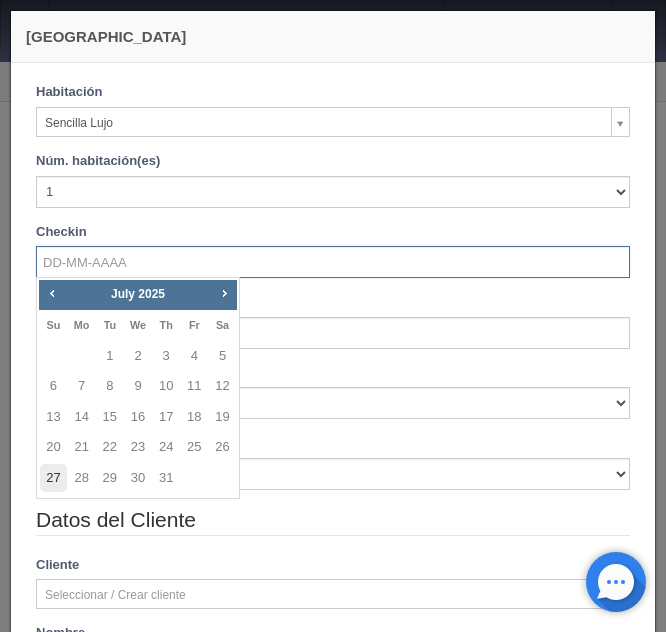 click on "27" at bounding box center [53, 478] 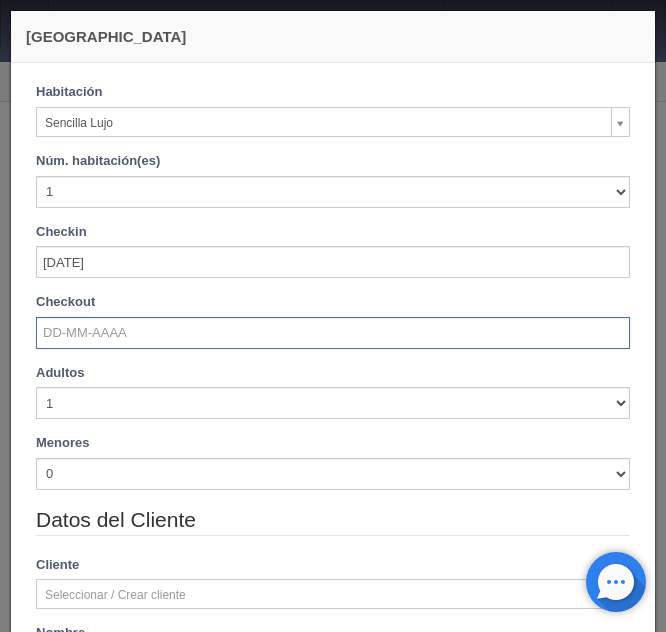 click at bounding box center (333, 333) 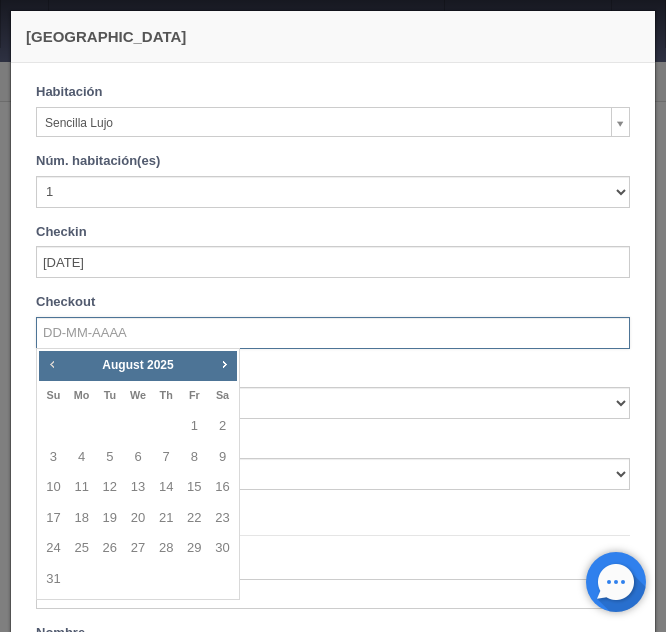 click on "Prev" at bounding box center [52, 364] 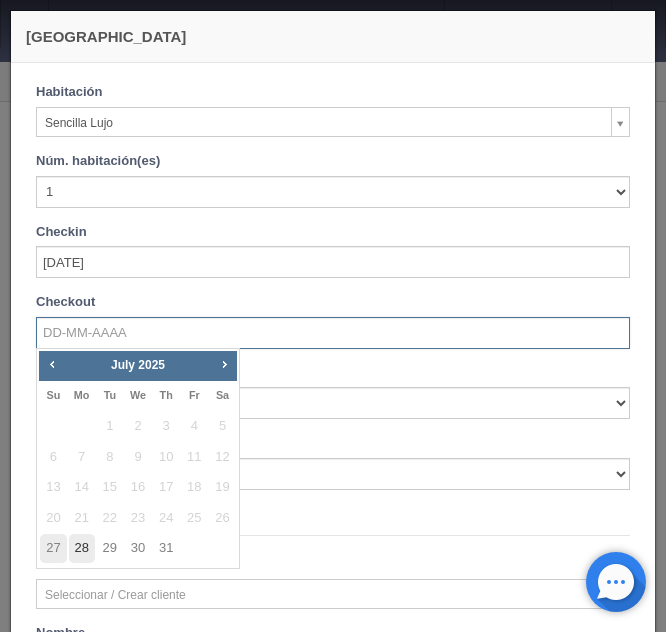 click on "28" at bounding box center (82, 548) 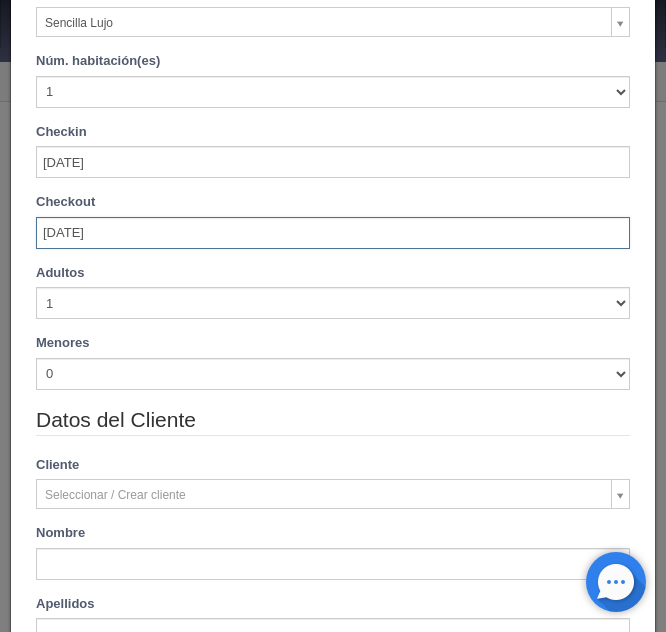 scroll, scrollTop: 0, scrollLeft: 0, axis: both 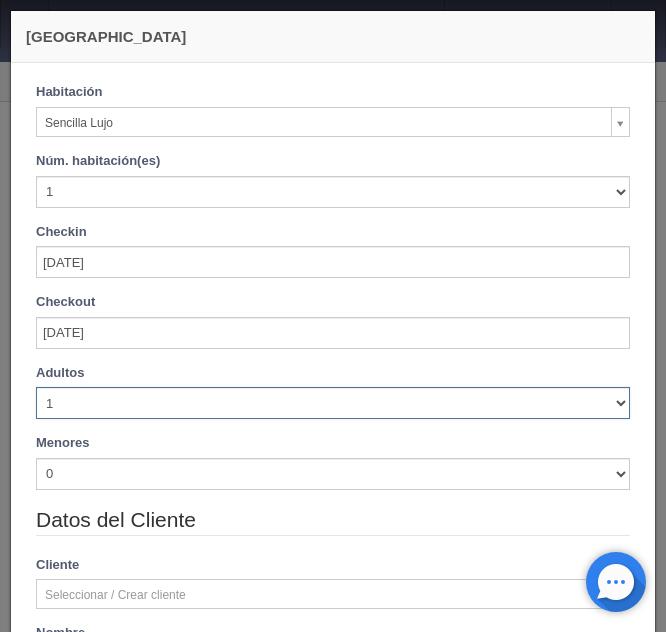 click on "1
2
3
4
5
6
7
8
9
10" at bounding box center [333, 403] 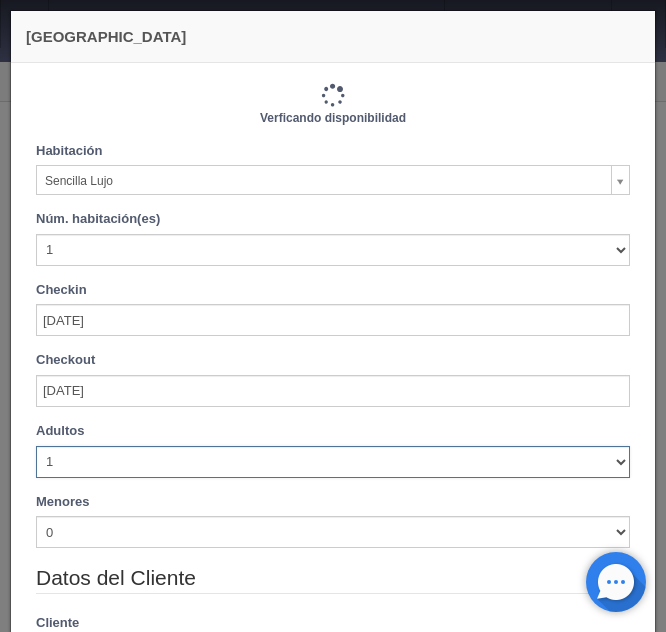 type on "1150.00" 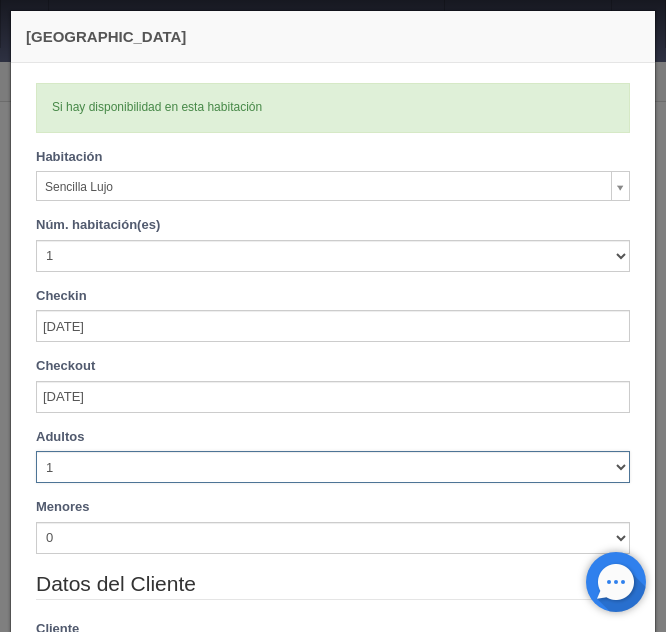 select on "2" 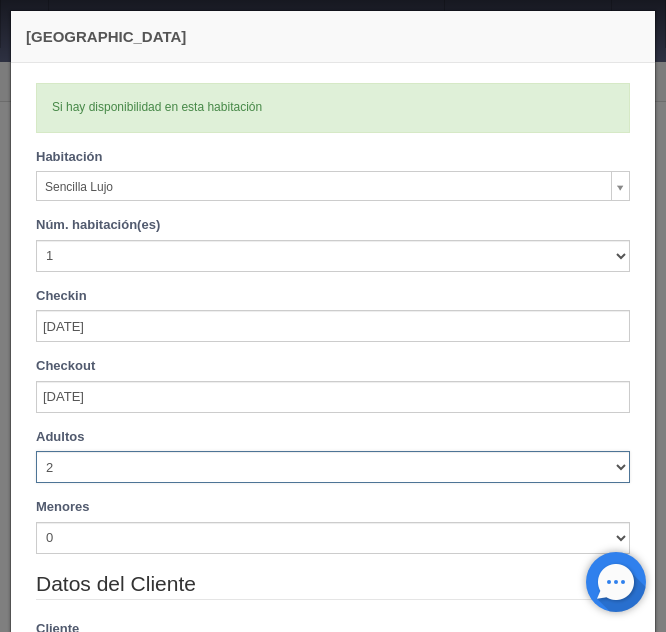 click on "1
2
3
4
5
6
7
8
9
10" at bounding box center (333, 467) 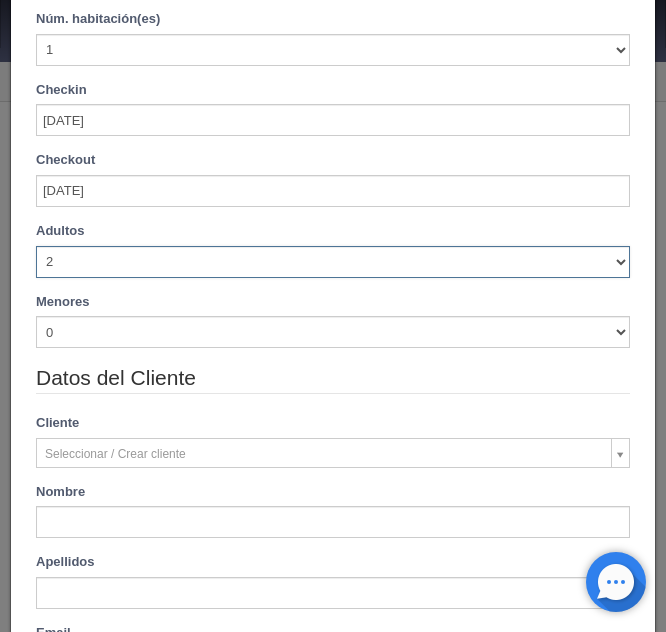 type on "1150.00" 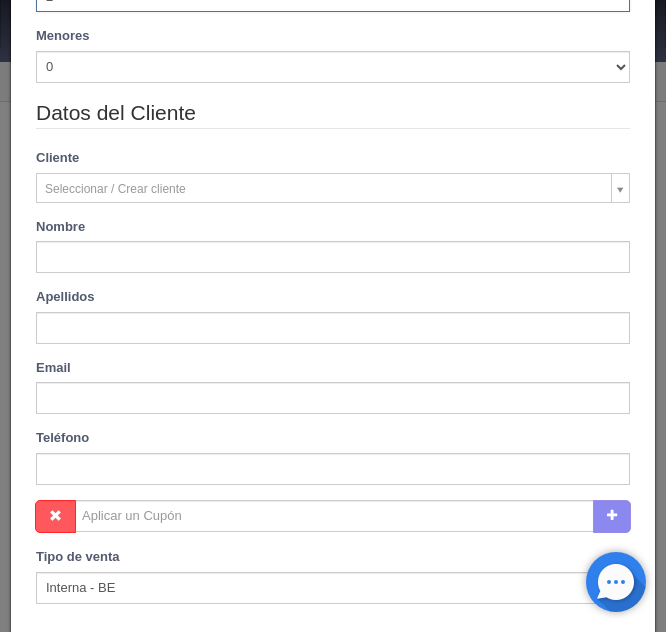 scroll, scrollTop: 506, scrollLeft: 0, axis: vertical 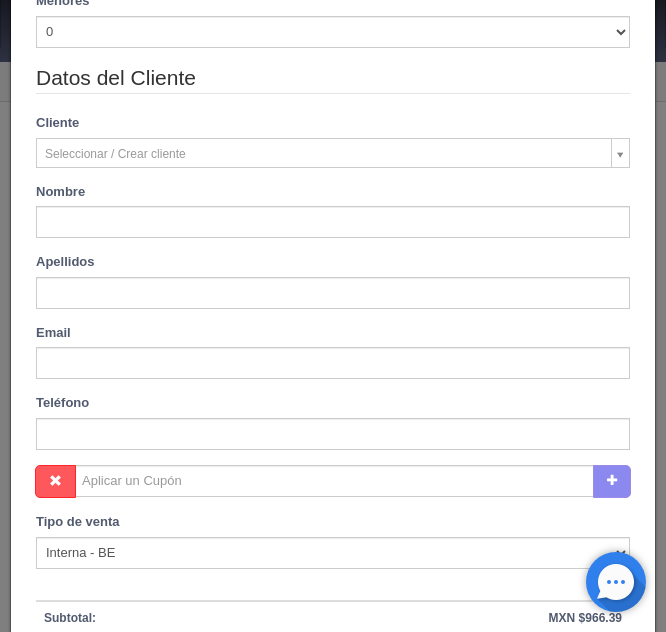 click on "Nombre" at bounding box center (333, 211) 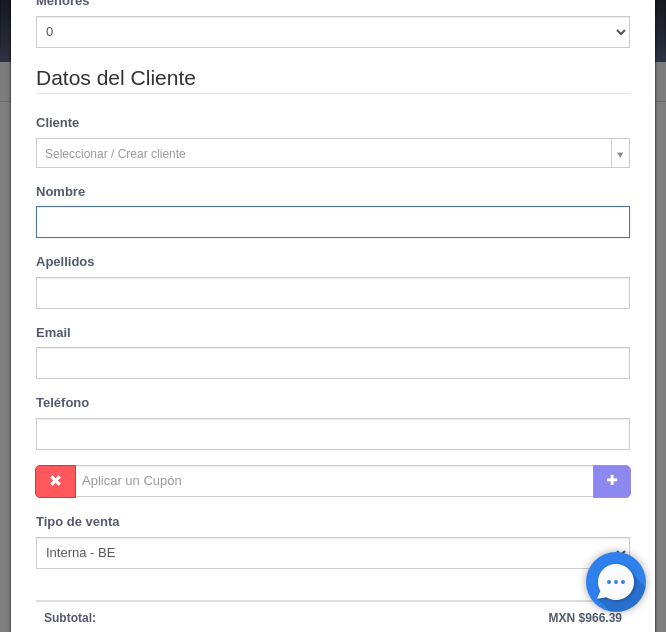 click at bounding box center [333, 222] 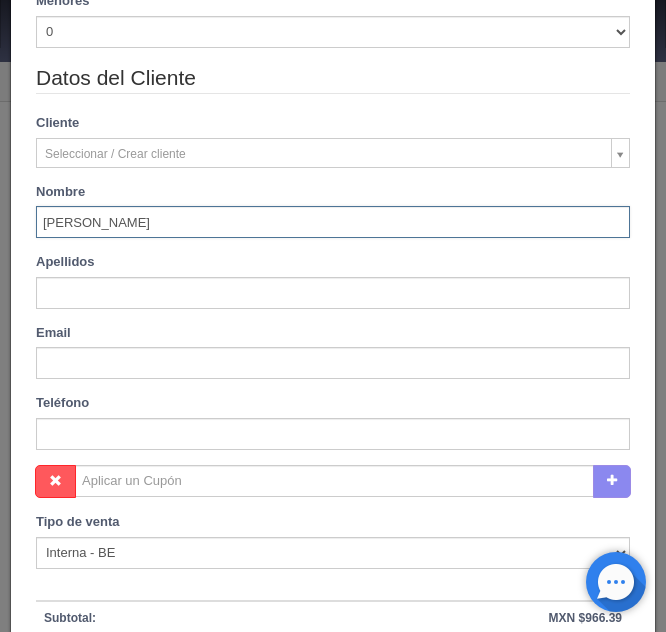 type on "xochitl" 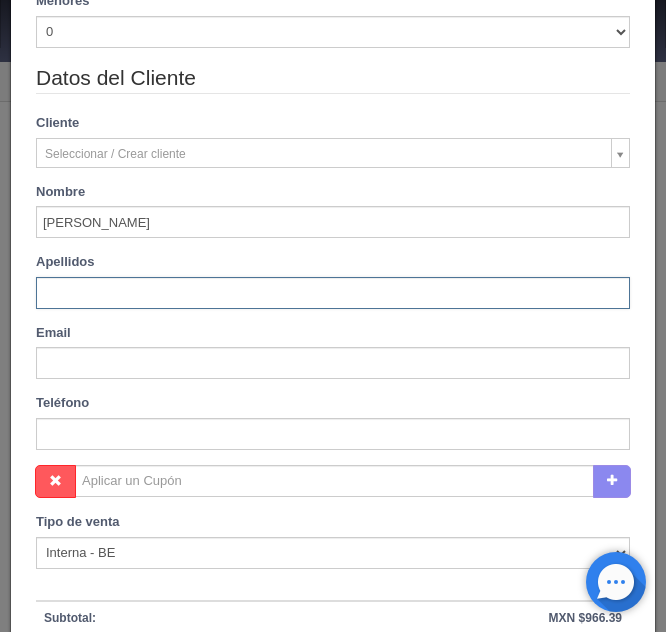 click at bounding box center (333, 293) 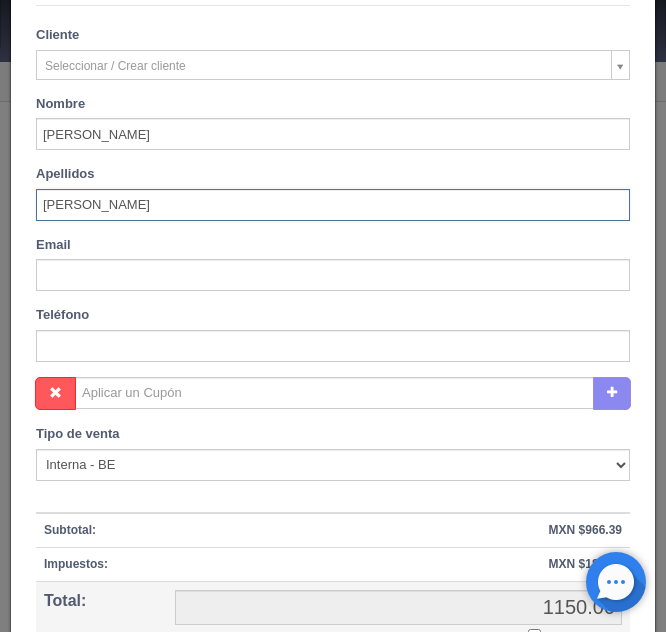 scroll, scrollTop: 790, scrollLeft: 0, axis: vertical 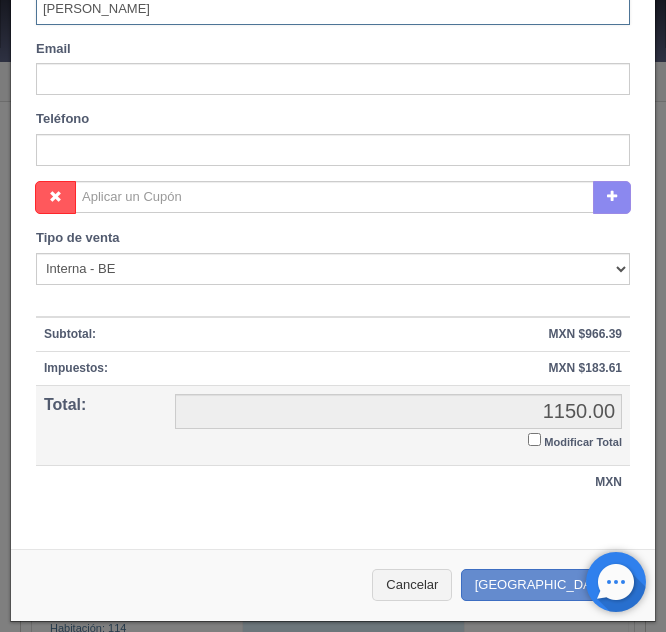 type on "mALDONADO" 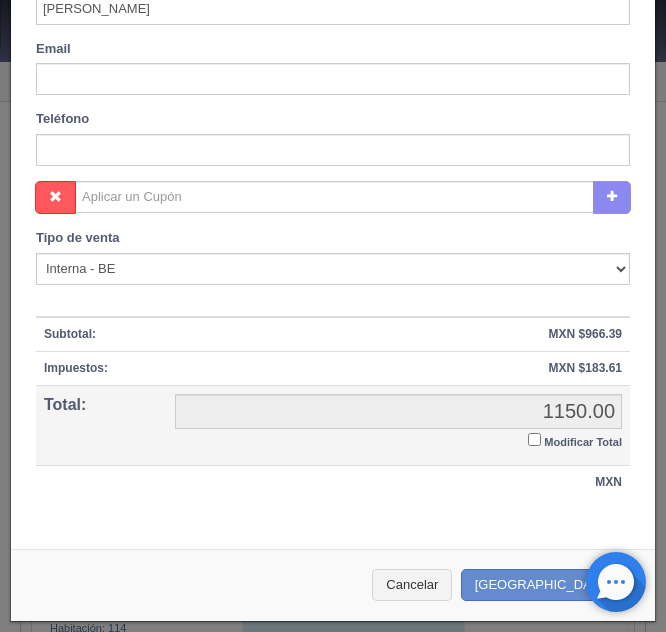 click on "Modificar Total" at bounding box center [534, 439] 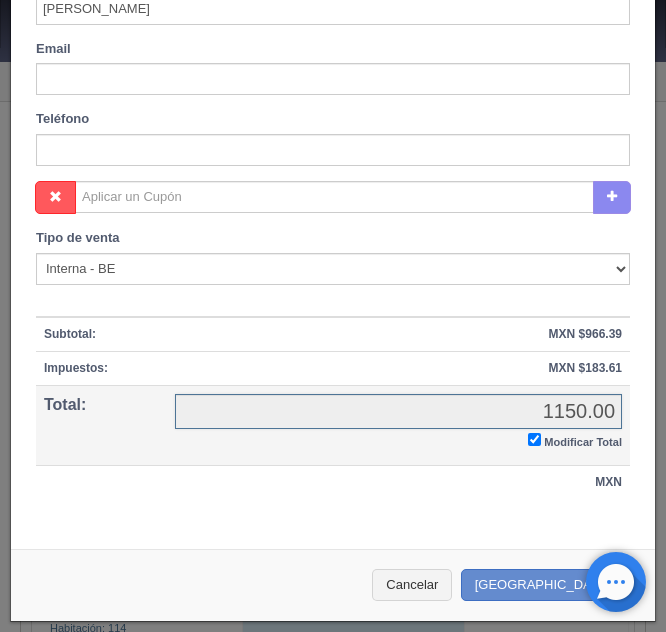 checkbox on "true" 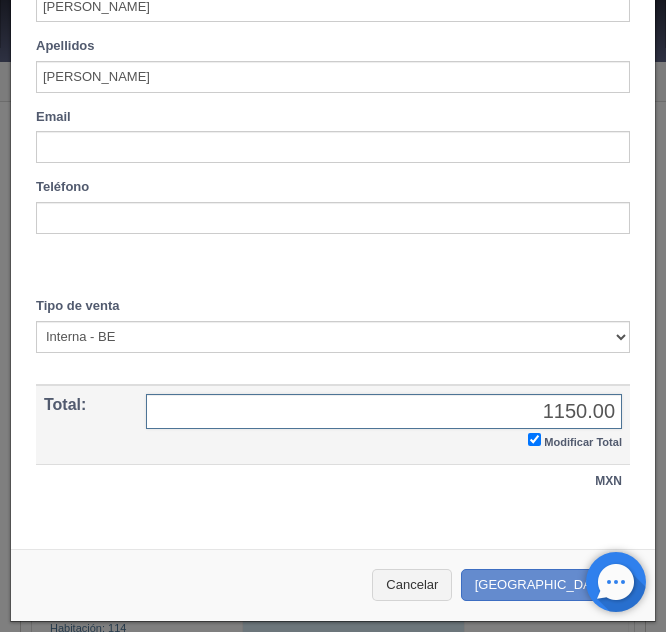 scroll, scrollTop: 722, scrollLeft: 0, axis: vertical 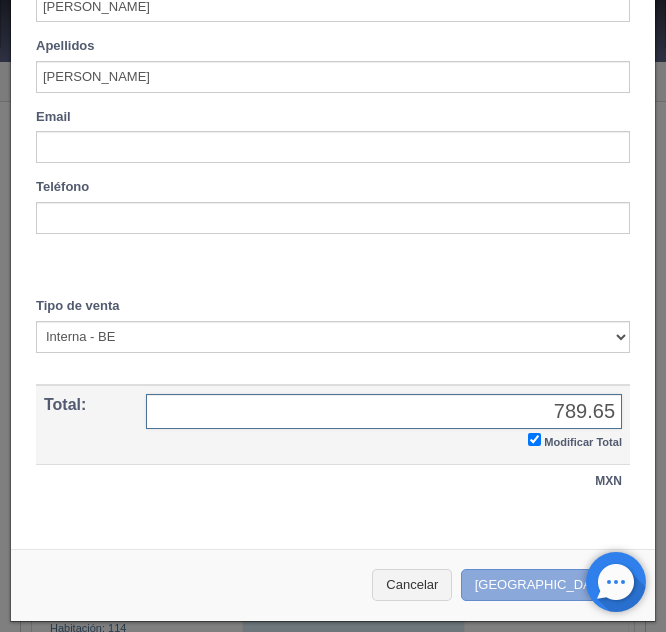 type on "789.65" 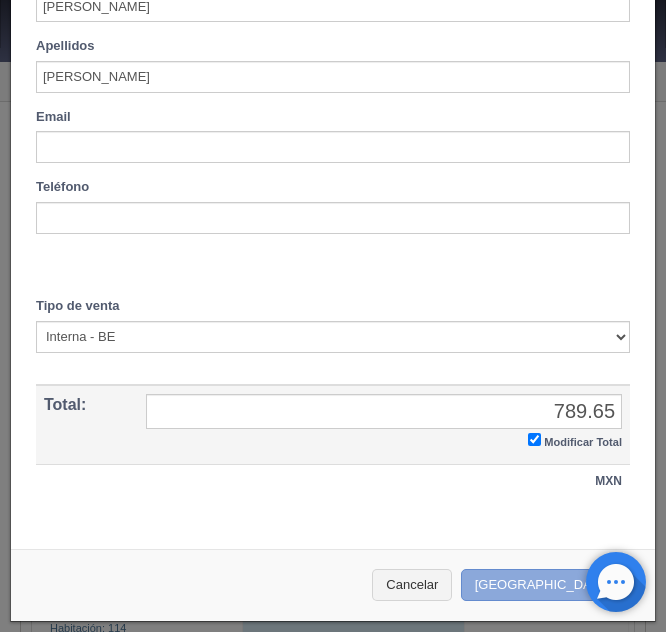 click on "Crear Reserva" at bounding box center (548, 585) 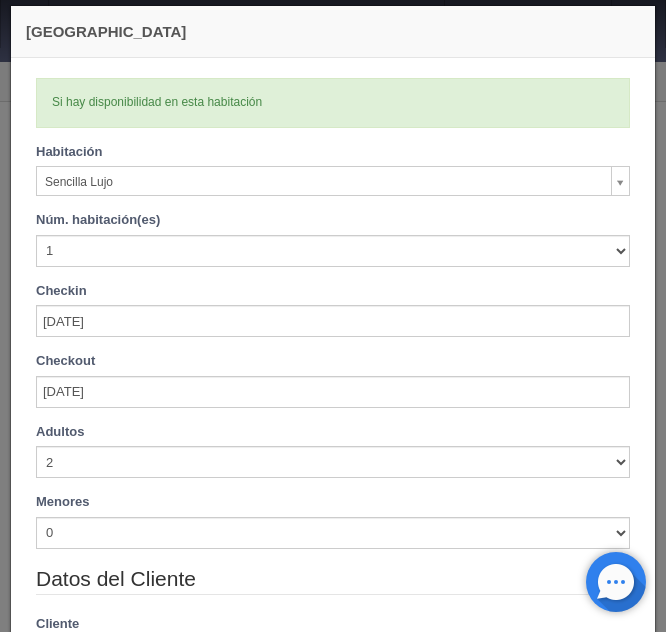 scroll, scrollTop: 0, scrollLeft: 0, axis: both 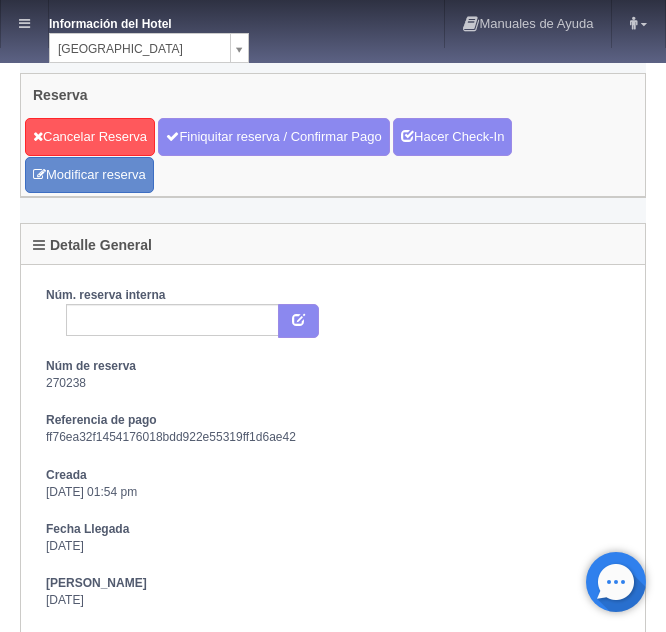 click on "Núm. reserva interna" at bounding box center [333, 295] 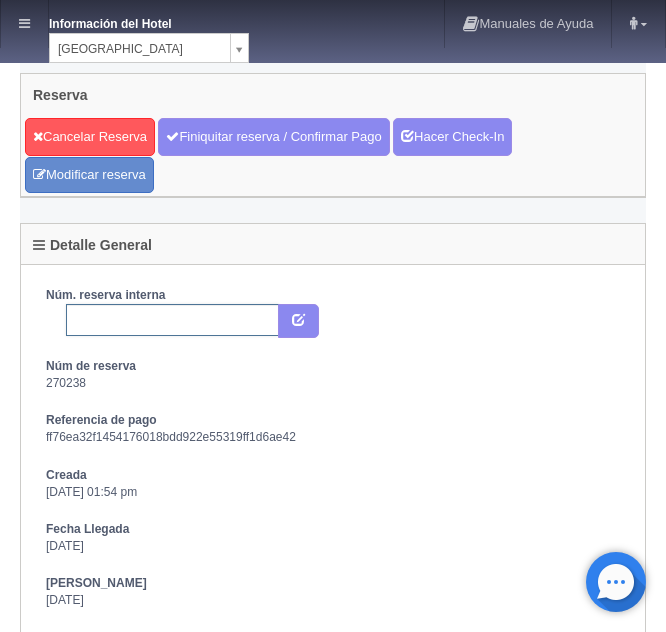click at bounding box center (172, 320) 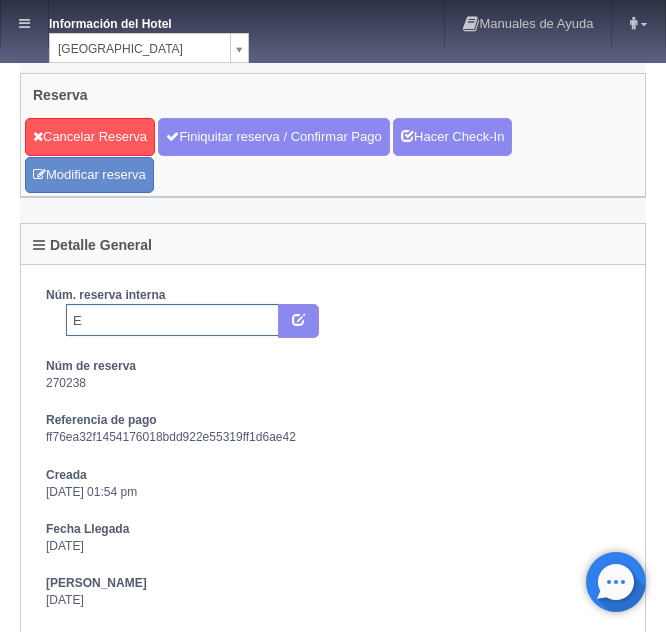 click on "E" at bounding box center [172, 320] 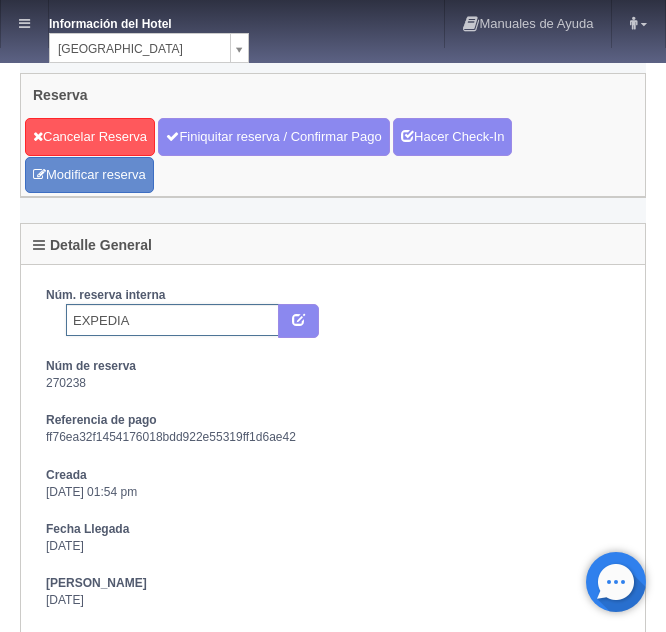 click on "EXPEDIA" at bounding box center [172, 320] 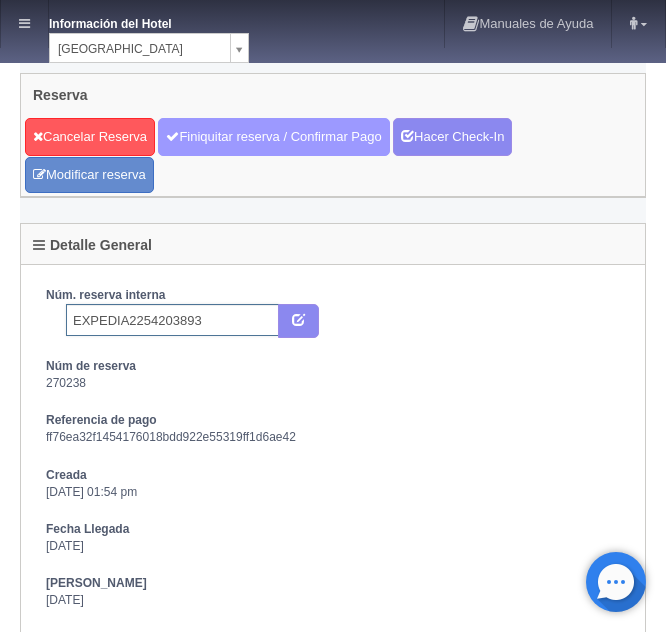 click on "Finiquitar reserva / Confirmar Pago" at bounding box center [273, 137] 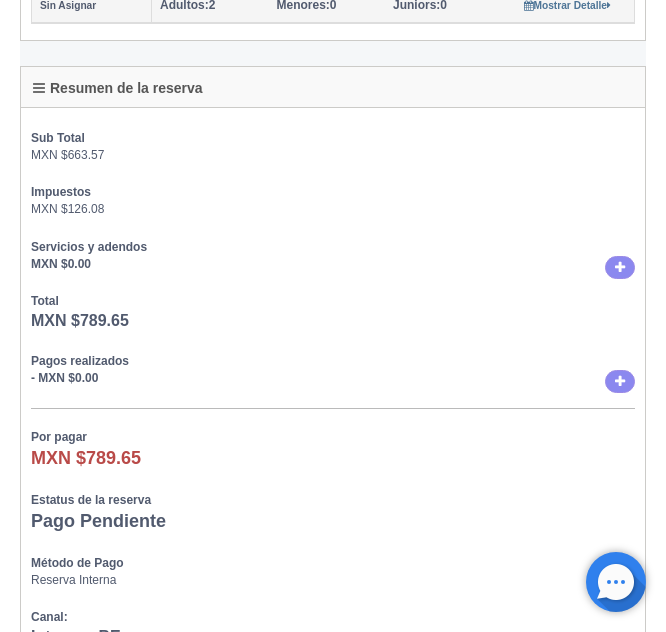 scroll, scrollTop: 700, scrollLeft: 0, axis: vertical 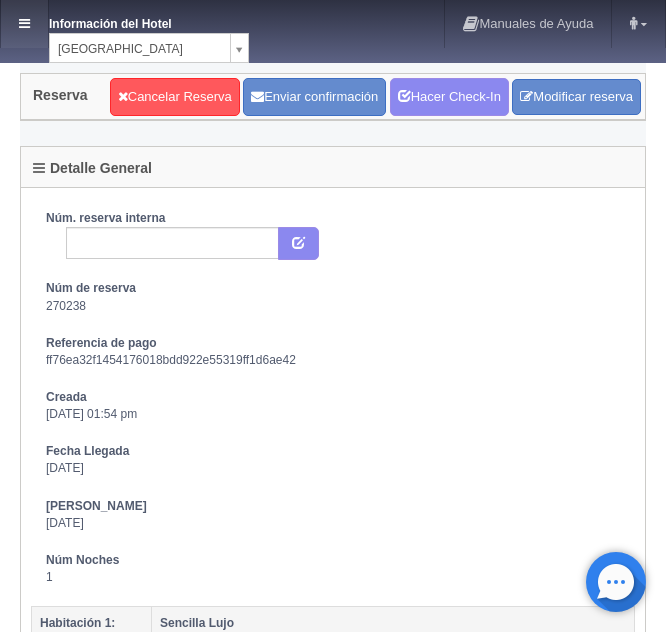 click at bounding box center (24, 23) 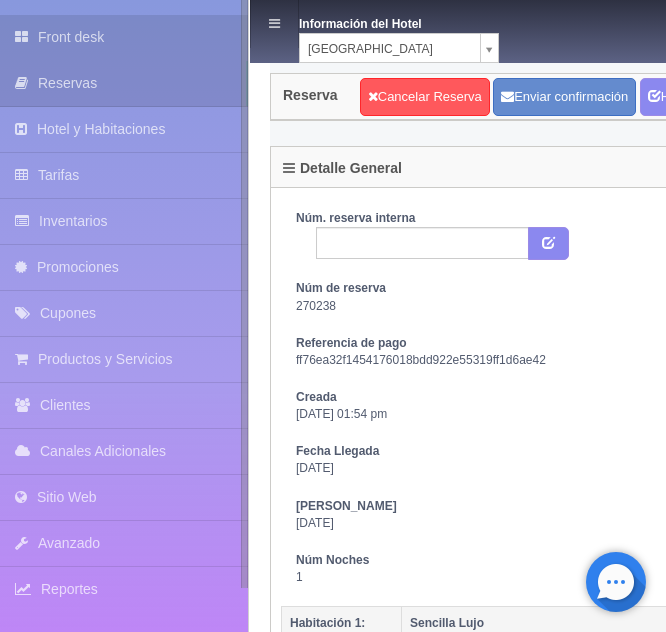 click on "Front desk" at bounding box center (124, 37) 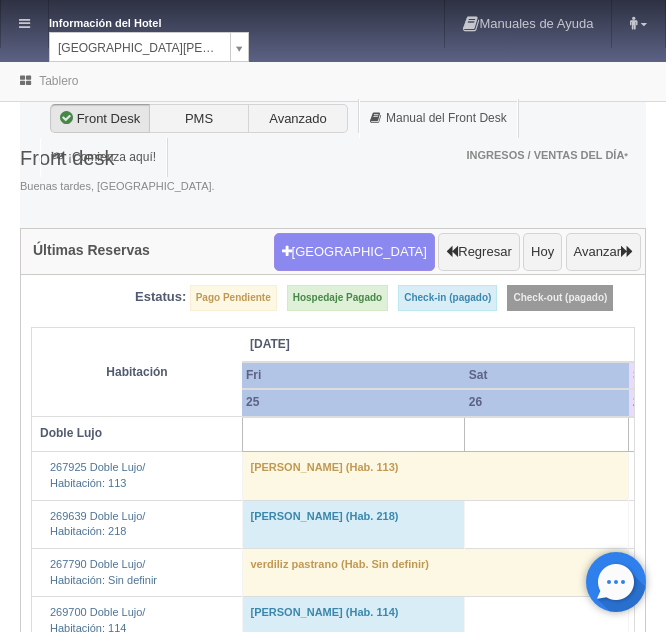 scroll, scrollTop: 0, scrollLeft: 0, axis: both 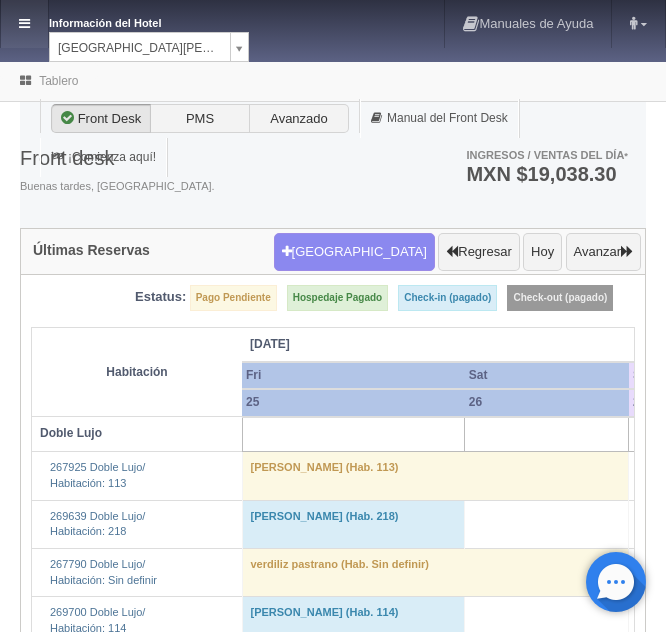 click at bounding box center (24, 23) 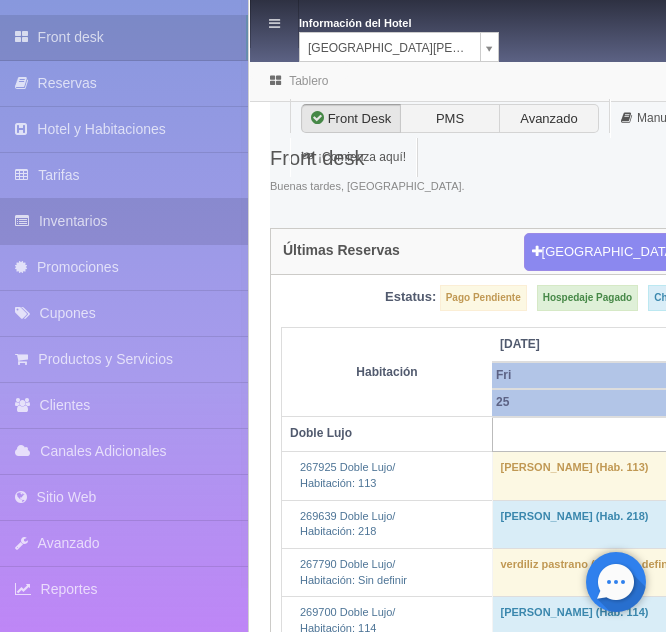 click on "Inventarios" at bounding box center (124, 221) 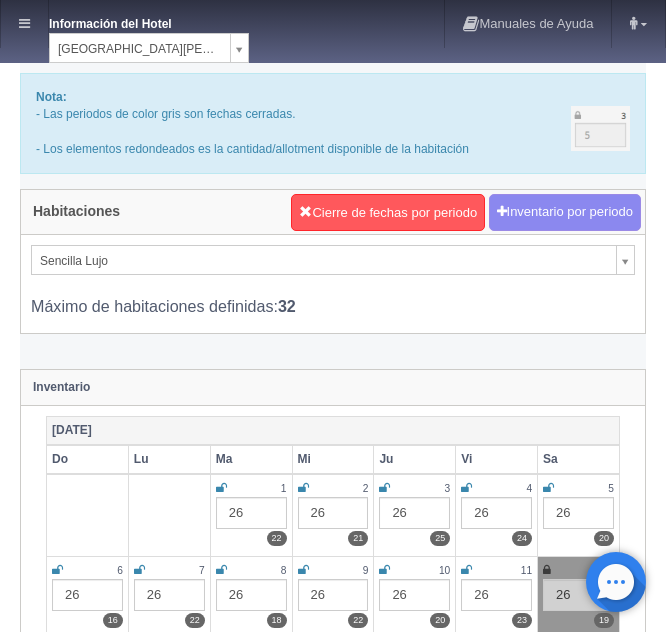 scroll, scrollTop: 0, scrollLeft: 0, axis: both 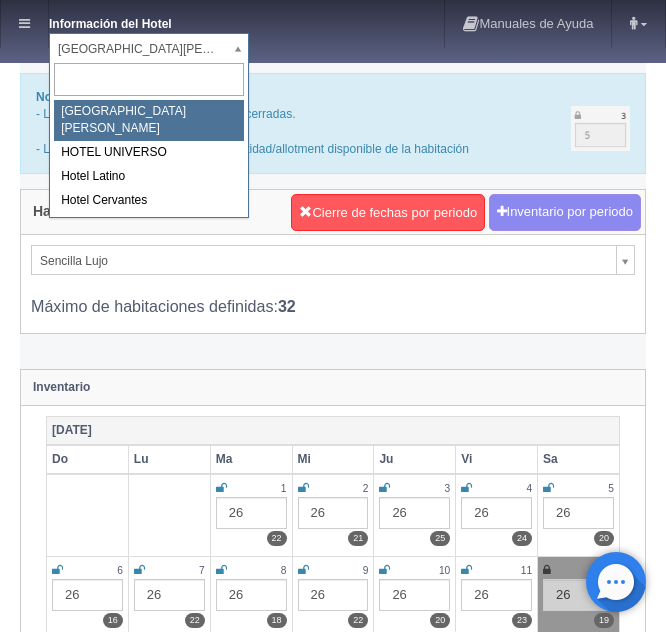 click on "Información del Hotel
HOTEL SAN FRANCISCO PLAZA
HOTEL SAN FRANCISCO PLAZA
HOTEL UNIVERSO
Hotel Latino
Hotel Cervantes
Manuales de Ayuda
Actualizaciones recientes
Angeles
Mi Perfil
Salir / Log Out
Procesando...
Front desk
Reservas
Hotel y Habitaciones
Tarifas
Inventarios
Promociones
Cupones
Productos y Servicios" at bounding box center [333, 3149] 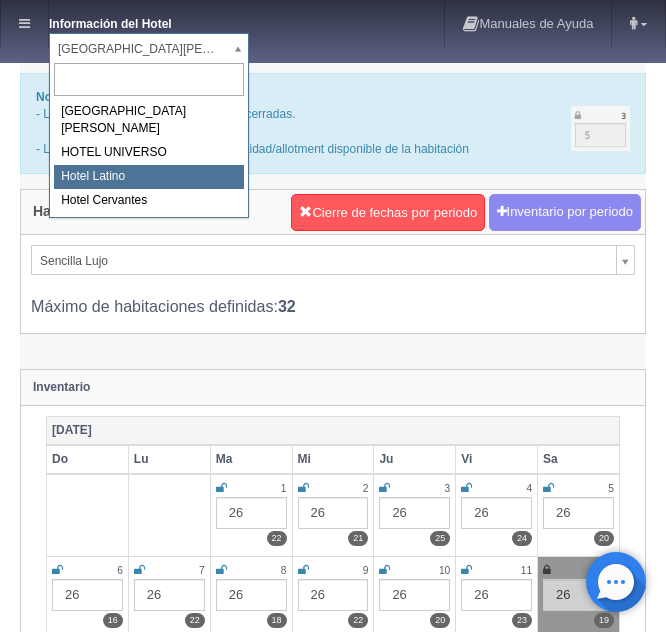 select on "625" 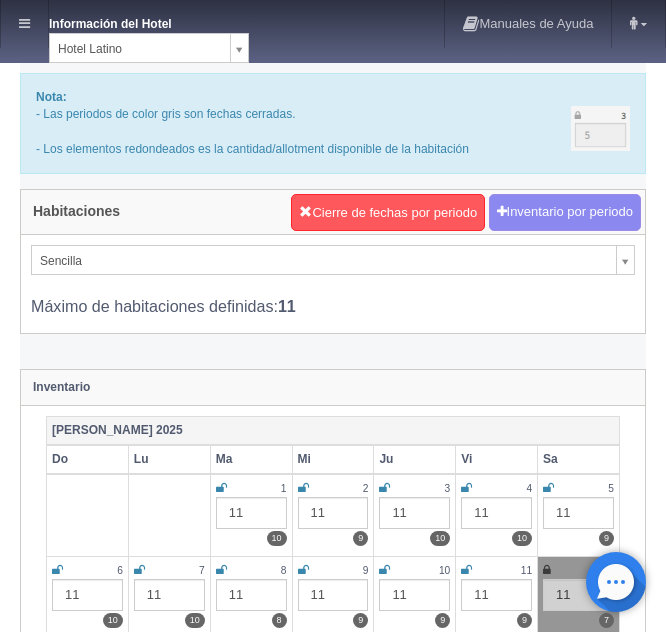 scroll, scrollTop: 0, scrollLeft: 0, axis: both 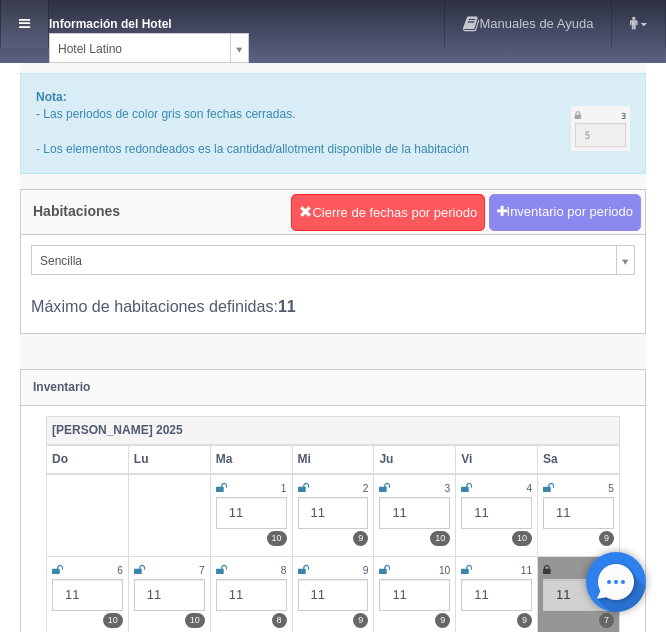 click at bounding box center (24, 23) 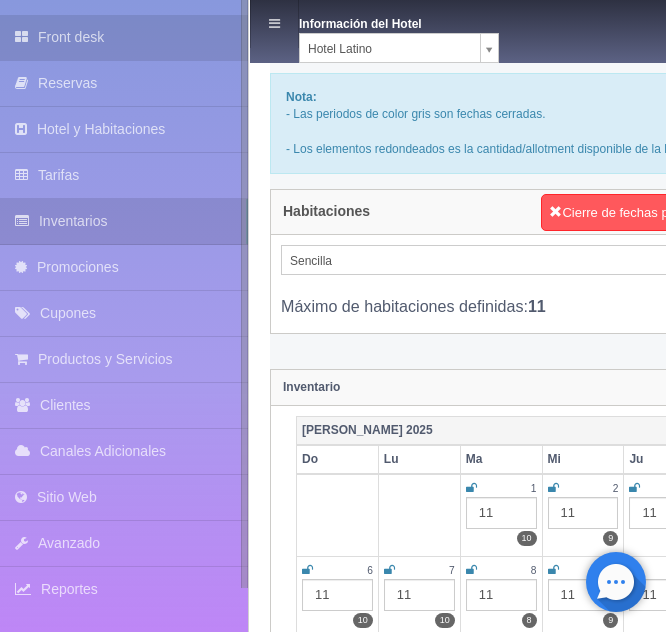 click on "Front desk" at bounding box center [124, 37] 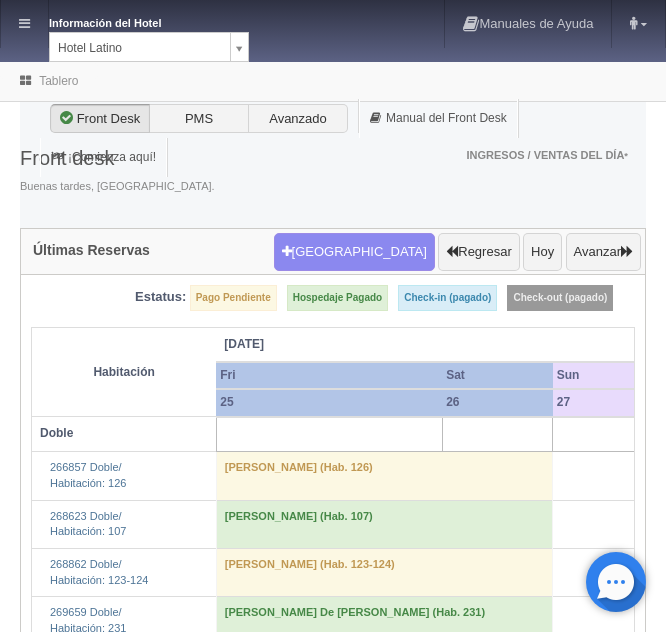 scroll, scrollTop: 0, scrollLeft: 0, axis: both 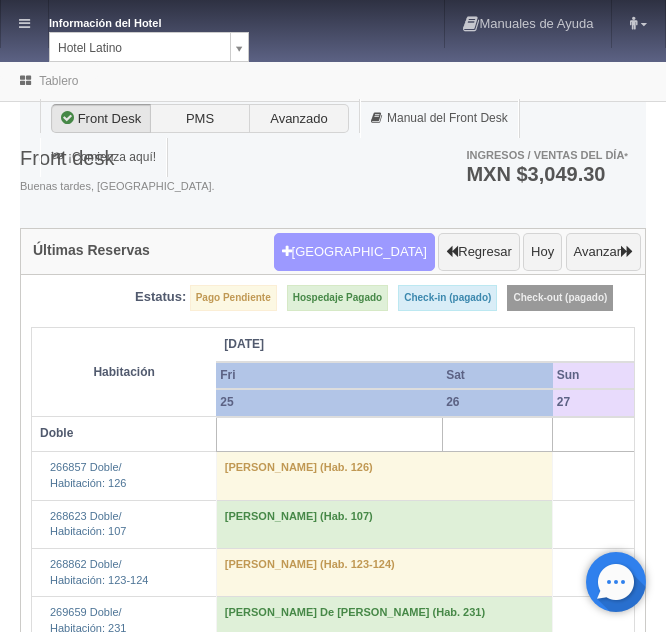 click on "[GEOGRAPHIC_DATA]" at bounding box center (354, 252) 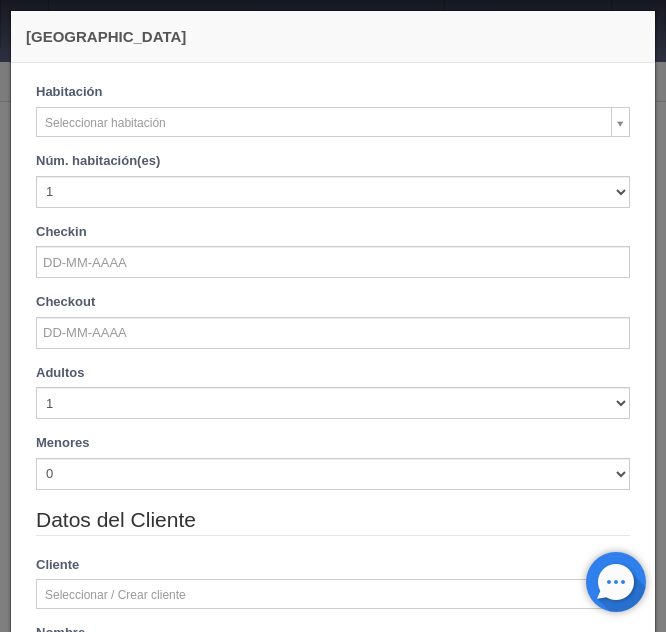 checkbox on "false" 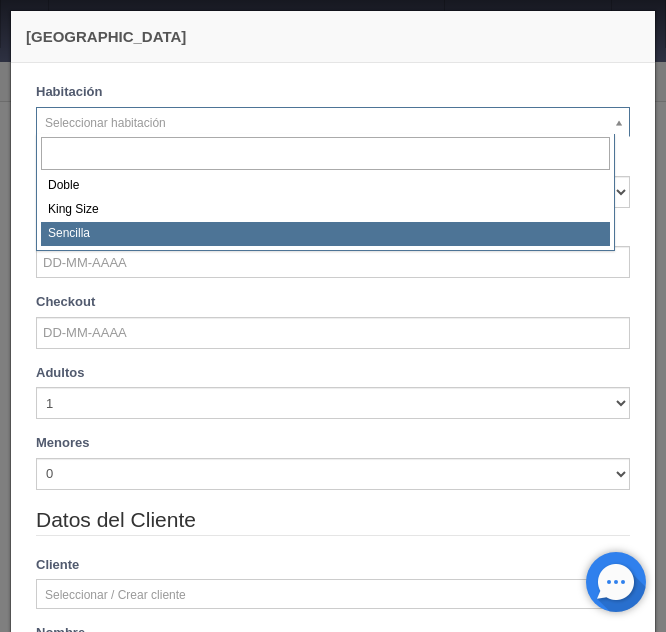 select on "2158" 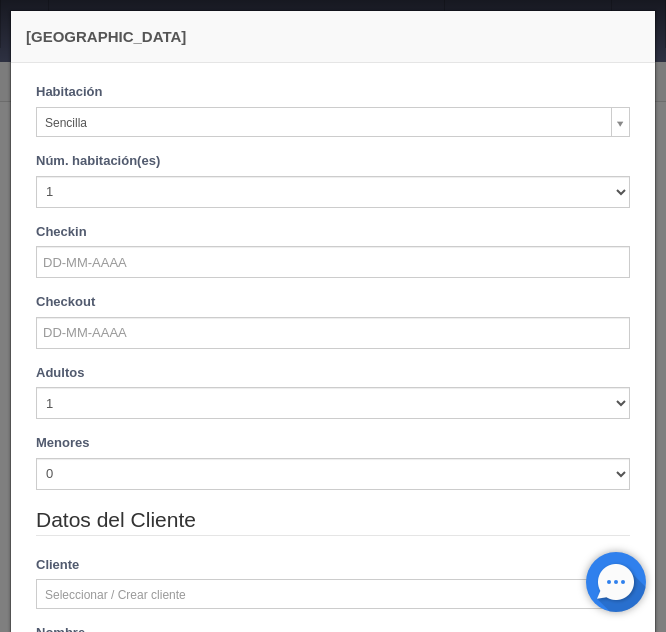 checkbox on "false" 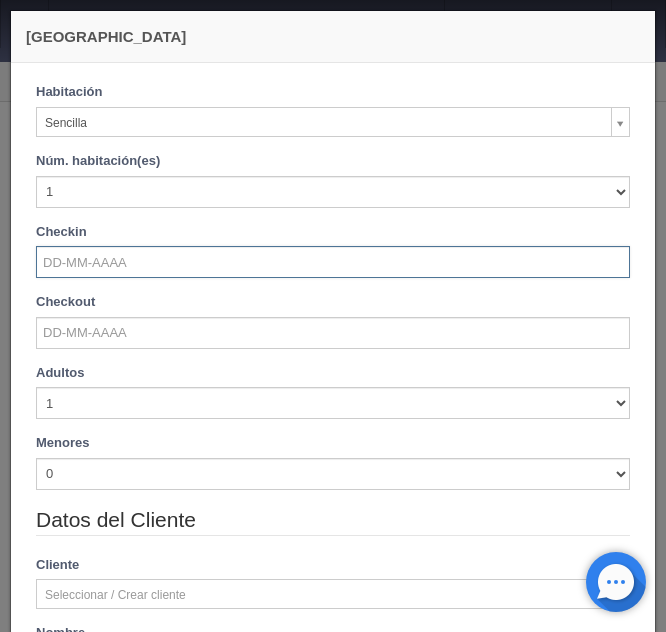 click at bounding box center (333, 262) 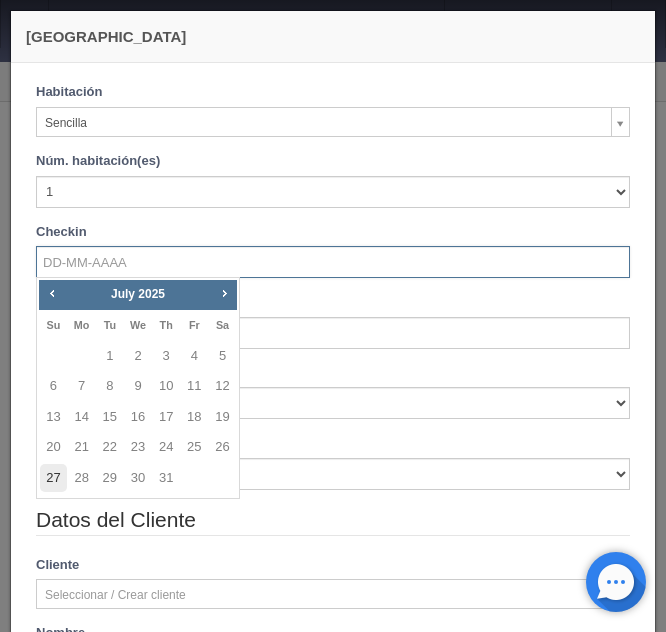 click on "27" at bounding box center (53, 478) 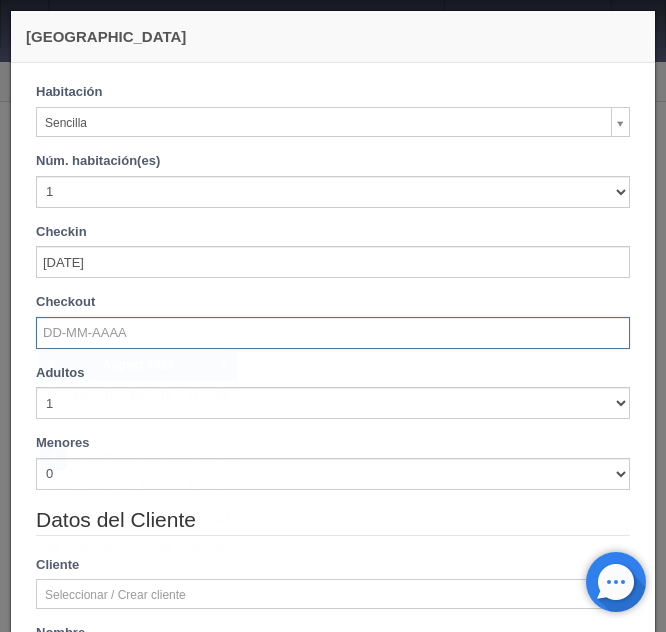 click at bounding box center (333, 333) 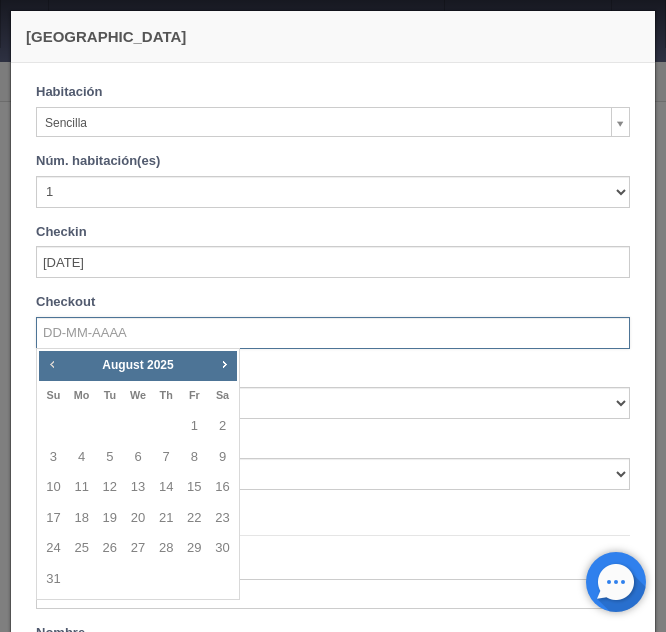 click on "Prev" at bounding box center [52, 364] 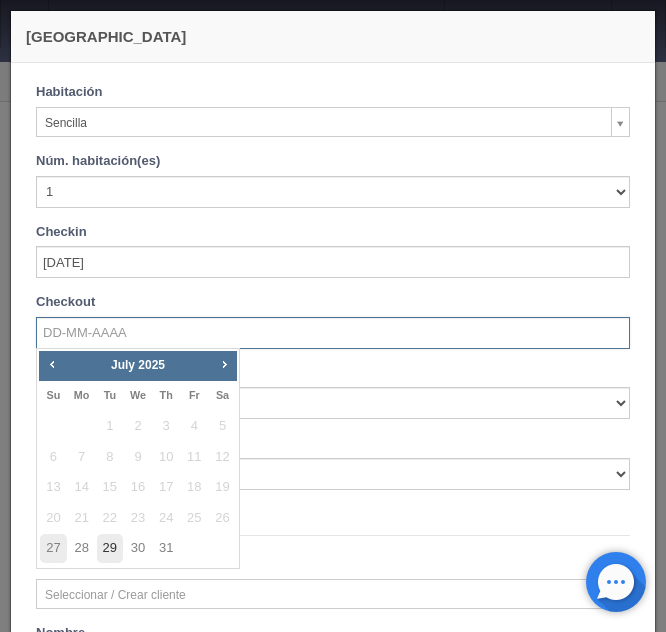 click on "29" at bounding box center [110, 548] 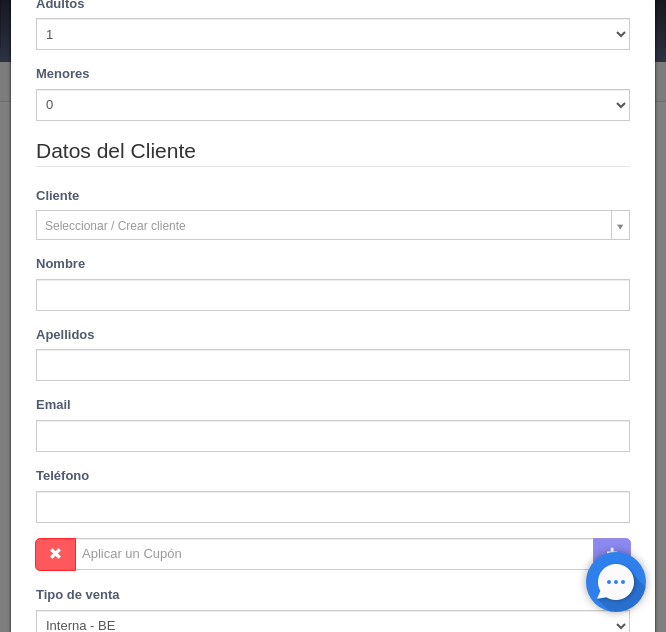 scroll, scrollTop: 400, scrollLeft: 0, axis: vertical 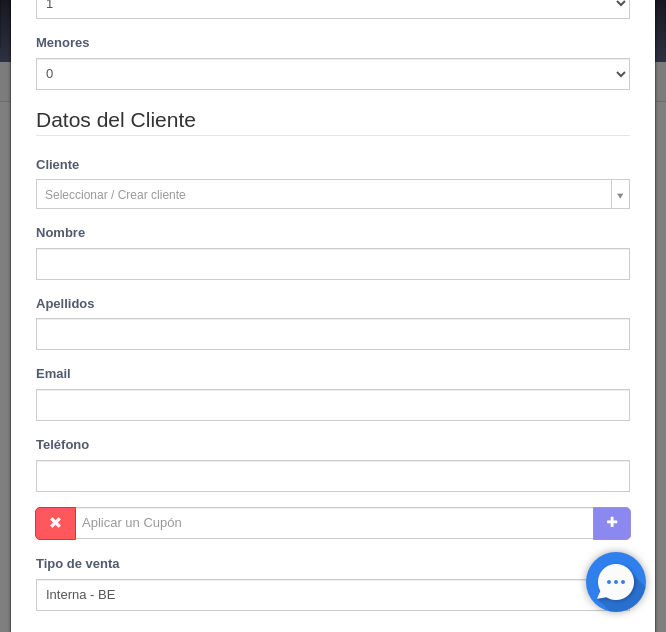 checkbox on "false" 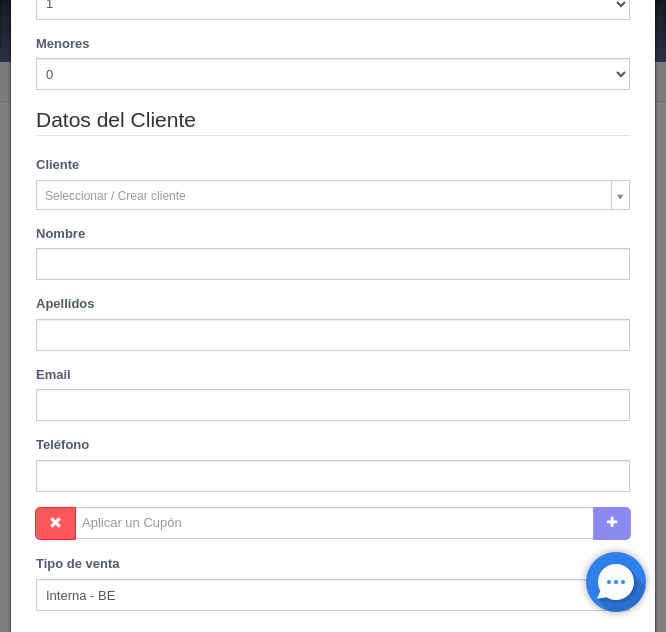 type on "1440.00" 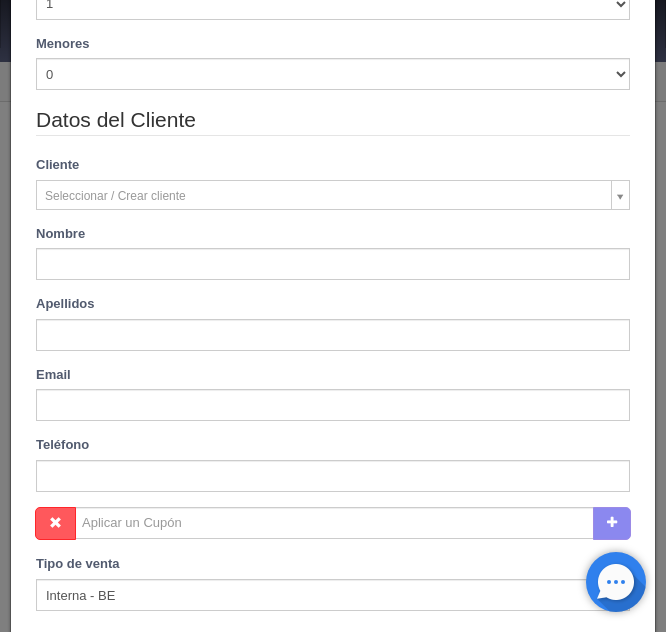 checkbox on "false" 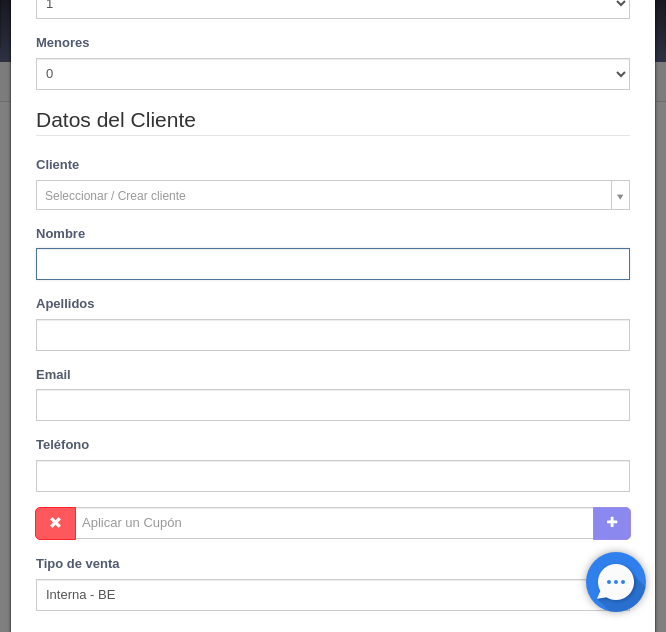 type on "[PERSON_NAME]" 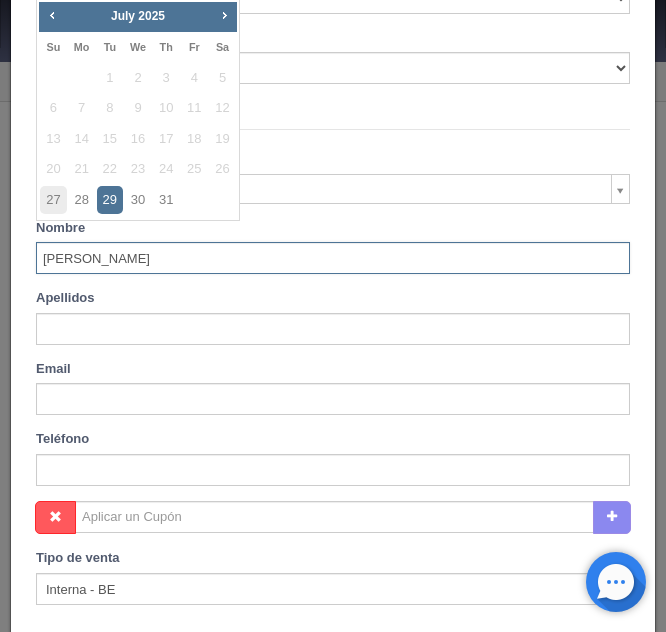 type 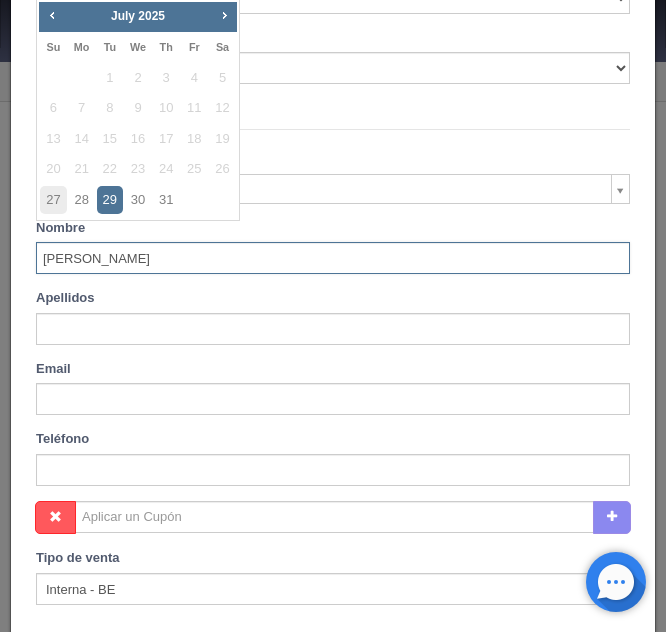 checkbox on "false" 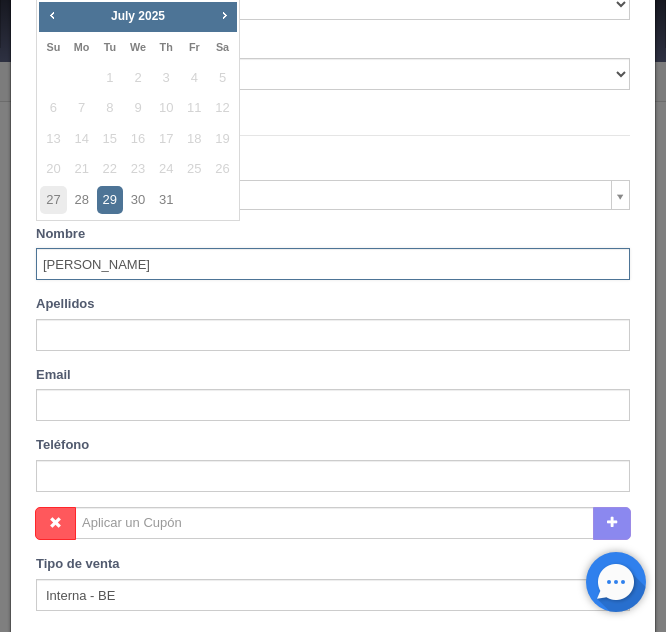 type on "[PERSON_NAME]" 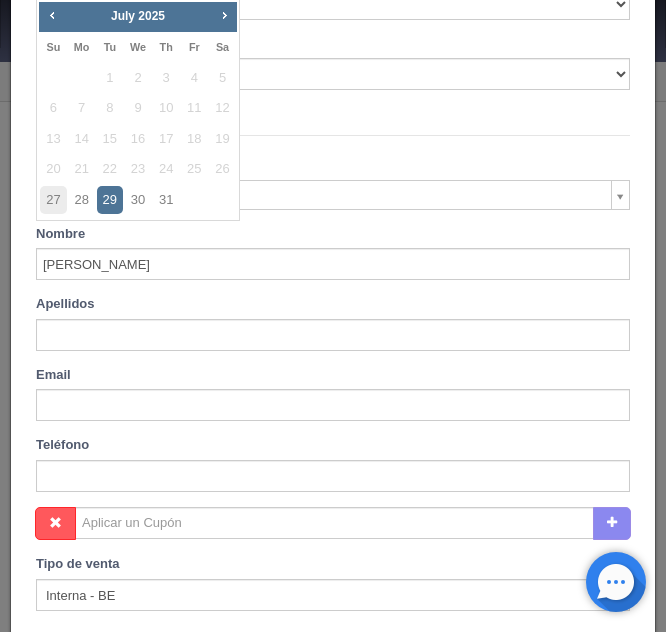 type on "1440.00" 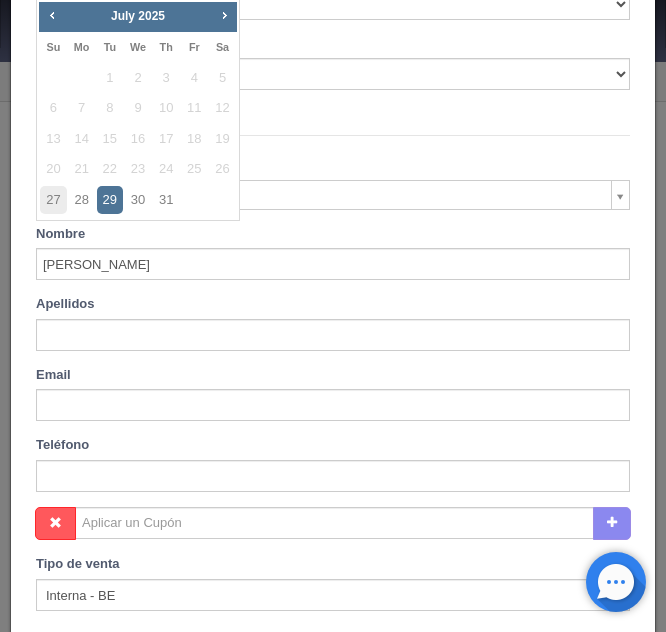 checkbox on "false" 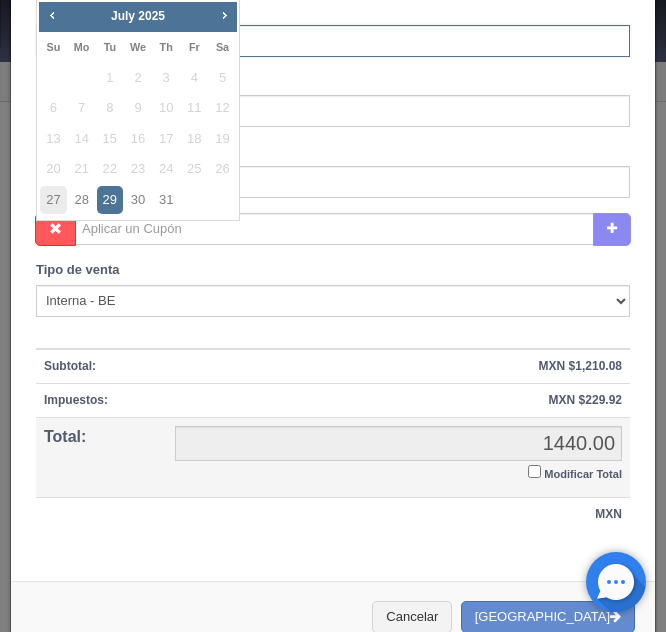 scroll, scrollTop: 764, scrollLeft: 0, axis: vertical 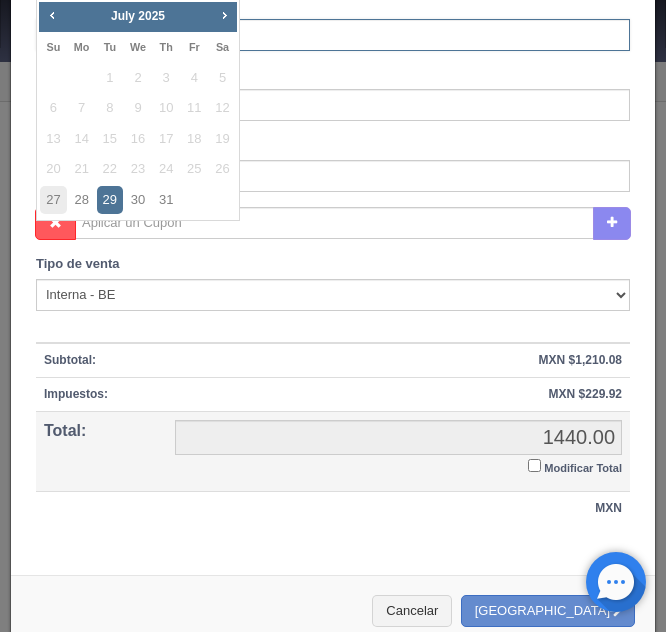 type on "[PERSON_NAME]" 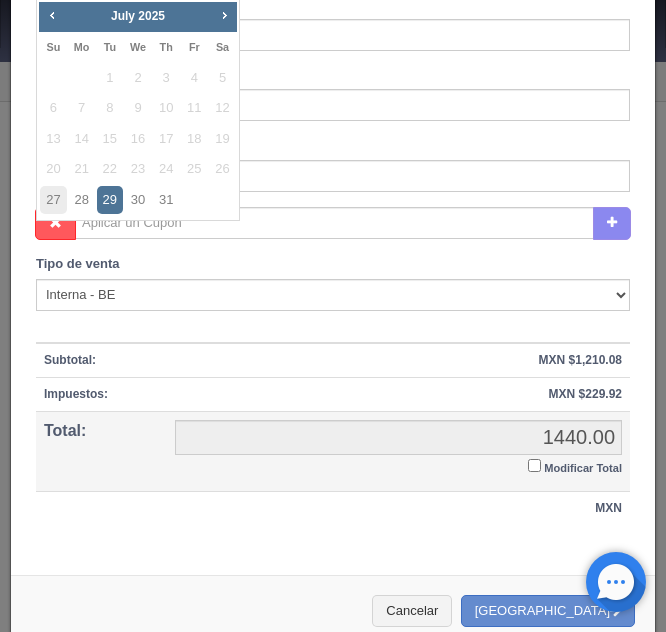 click on "Modificar Total" at bounding box center (534, 465) 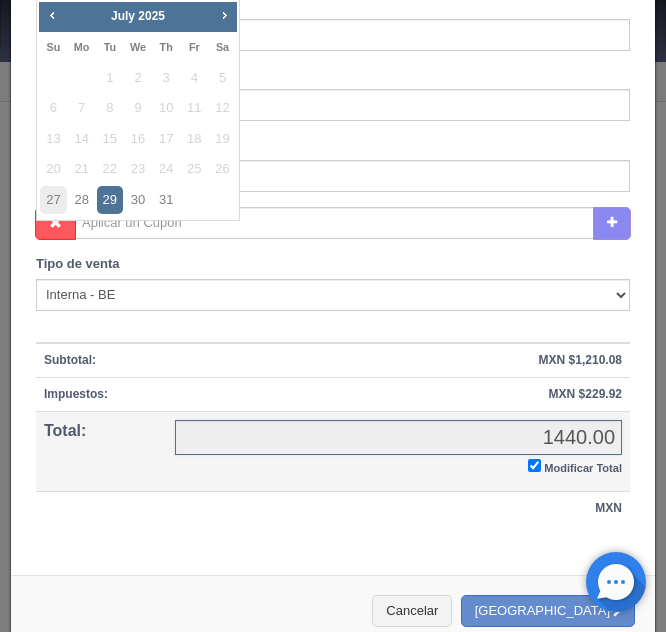 checkbox on "true" 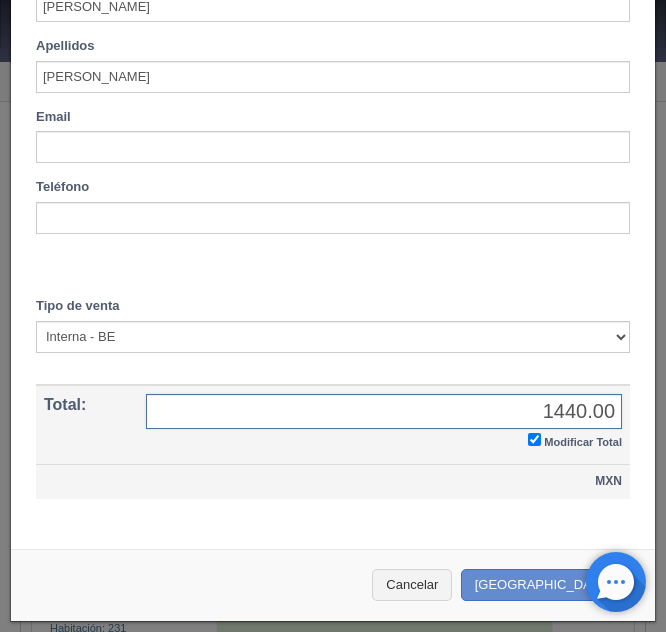 scroll, scrollTop: 722, scrollLeft: 0, axis: vertical 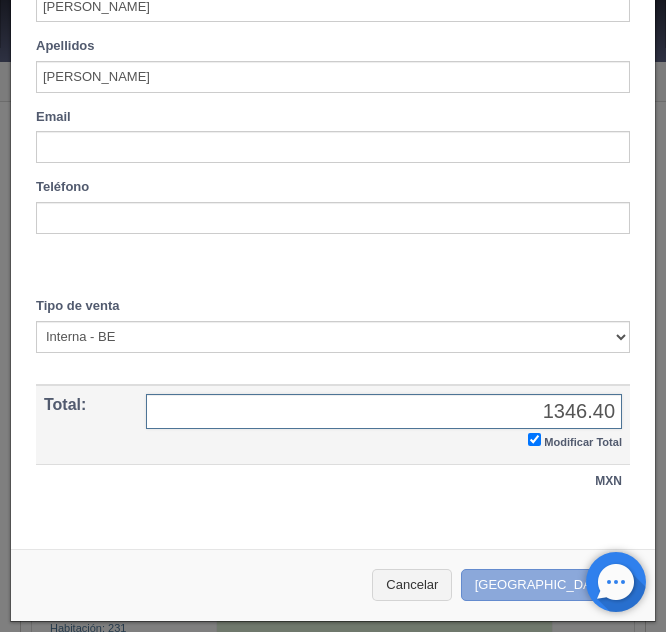 type on "1346.40" 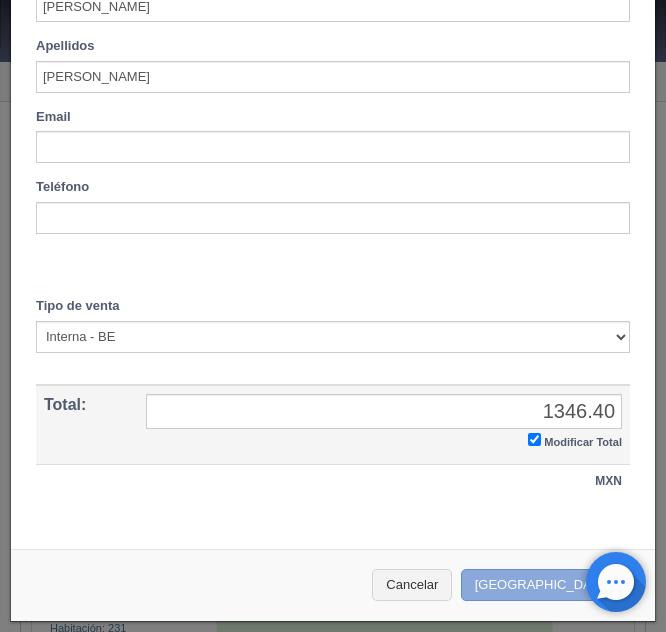 click on "Crear Reserva" at bounding box center (548, 585) 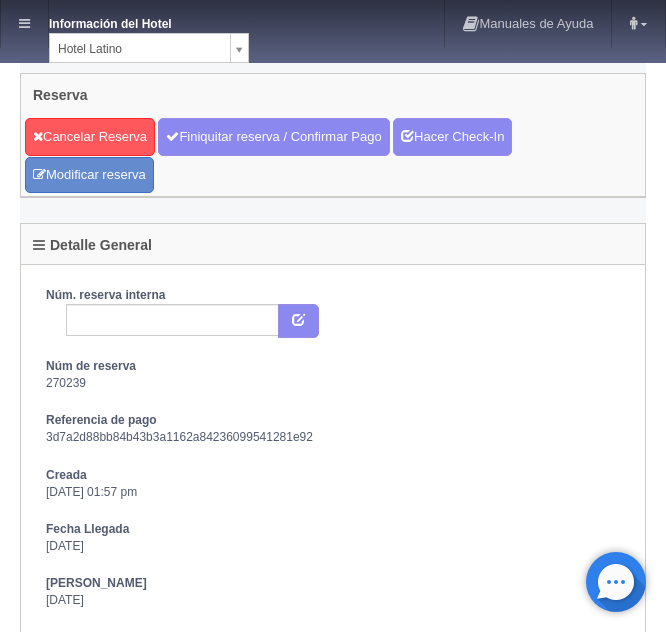 scroll, scrollTop: 0, scrollLeft: 0, axis: both 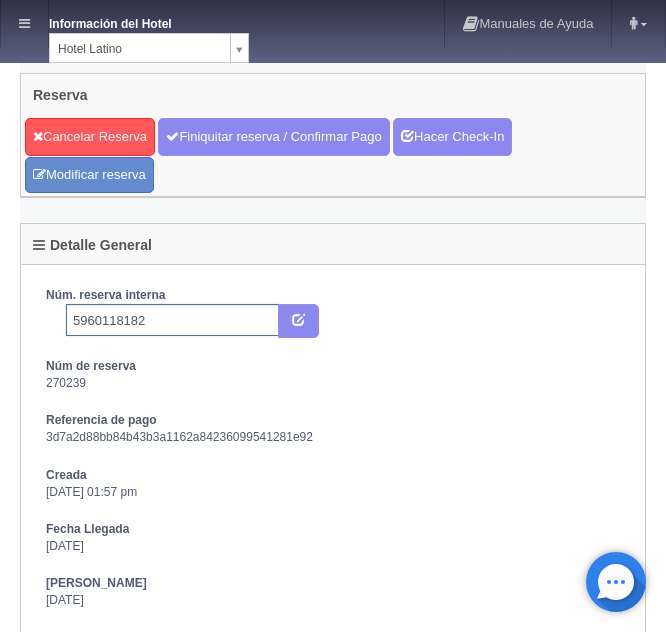 click on "5960118182" at bounding box center (172, 320) 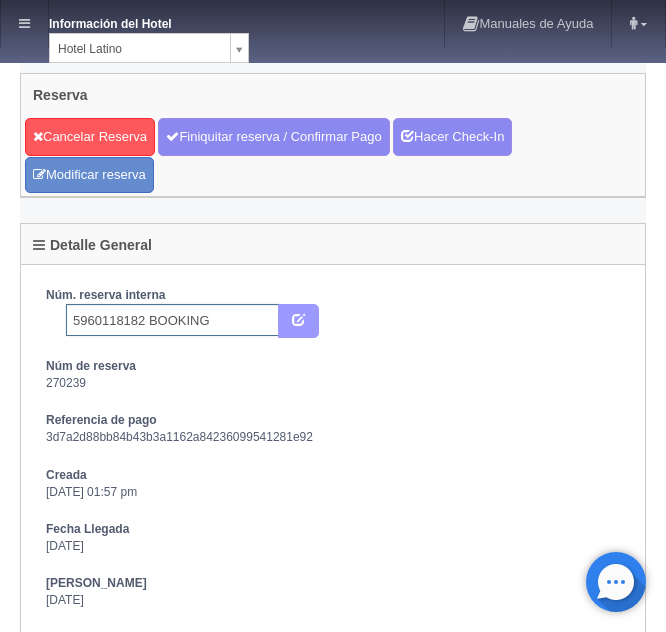 type on "5960118182 BOOKING" 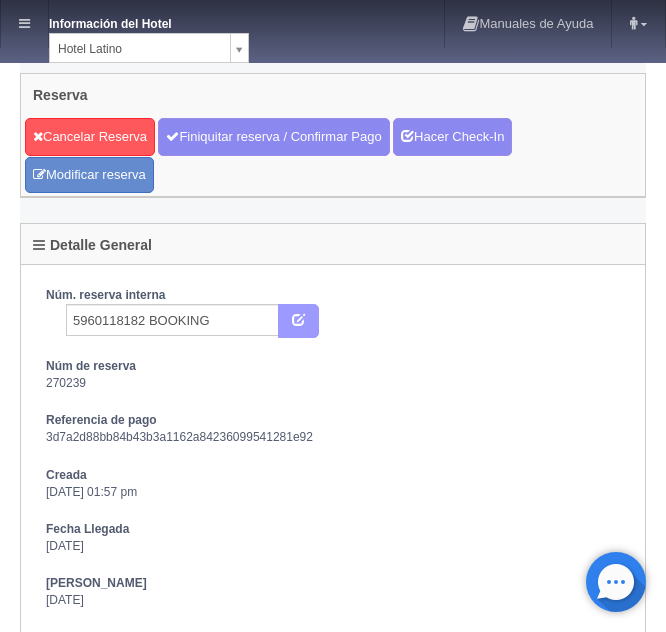 click at bounding box center (298, 321) 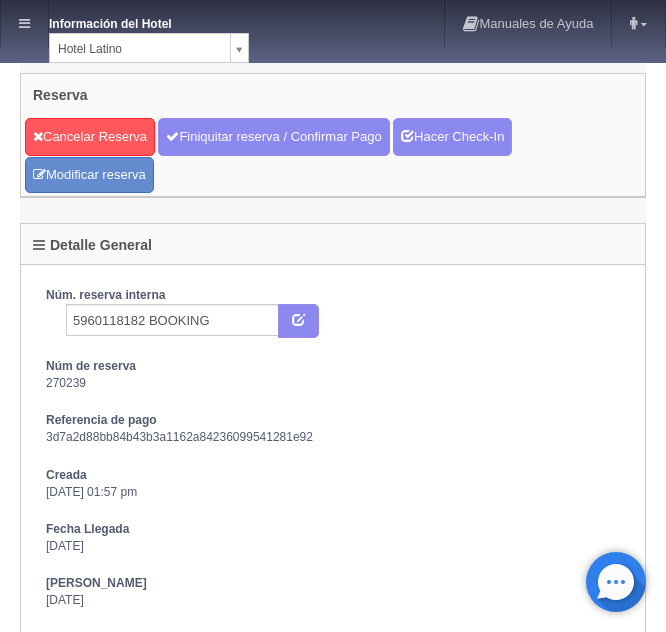 scroll, scrollTop: 0, scrollLeft: 0, axis: both 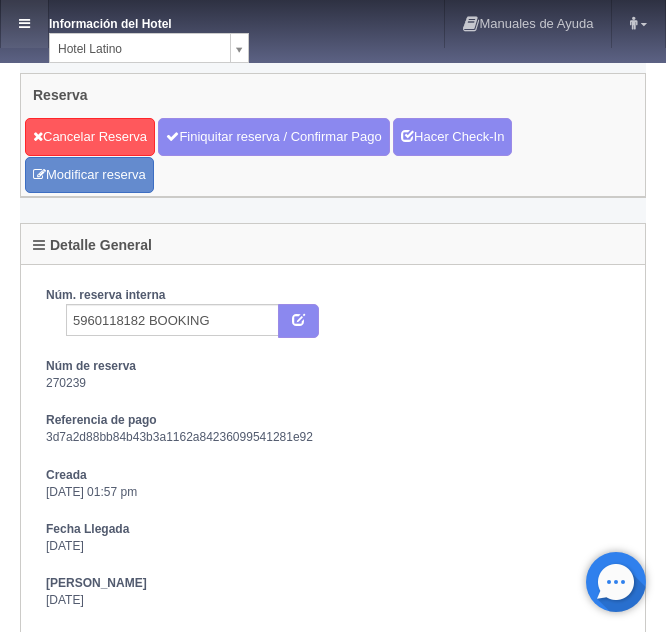 click at bounding box center (24, 23) 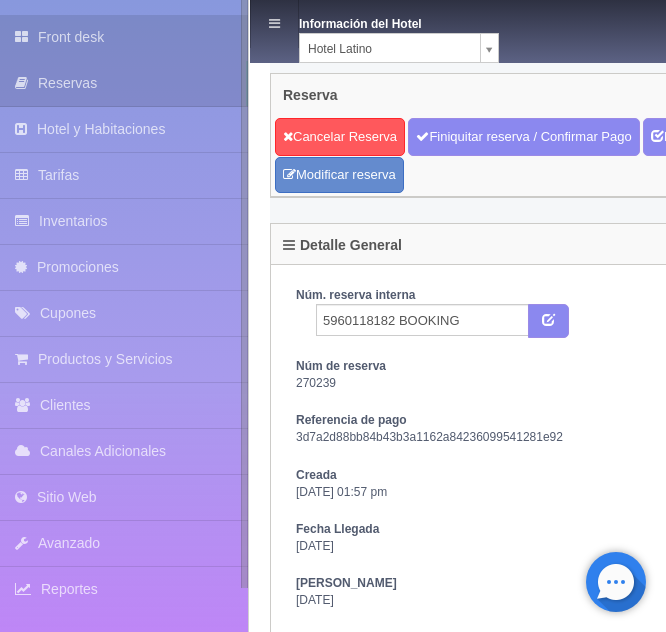 click on "Front desk" at bounding box center [124, 37] 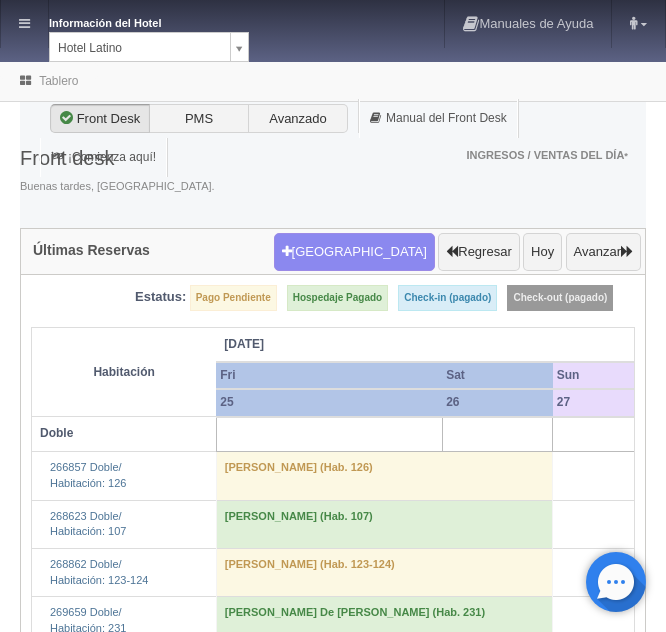 scroll, scrollTop: 0, scrollLeft: 0, axis: both 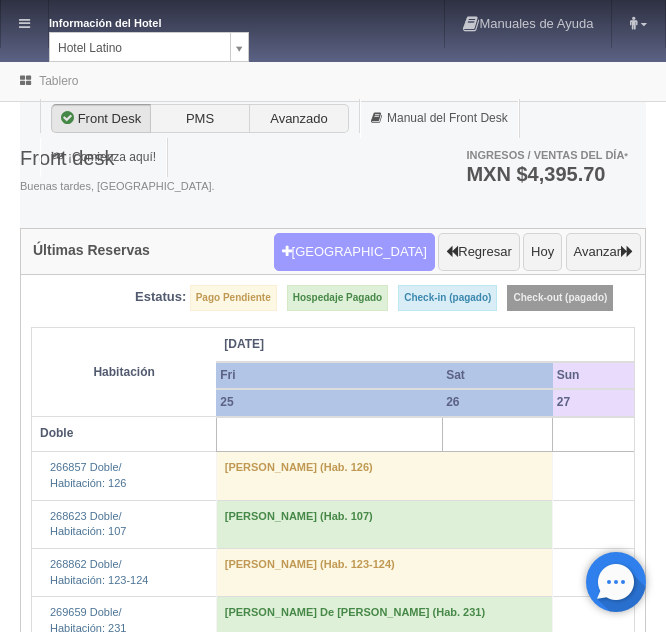 click on "Nueva Reserva" at bounding box center (354, 252) 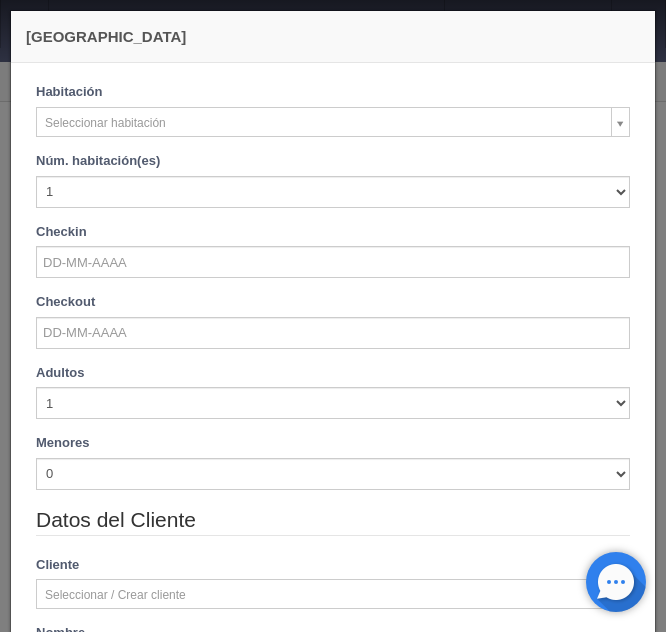checkbox on "false" 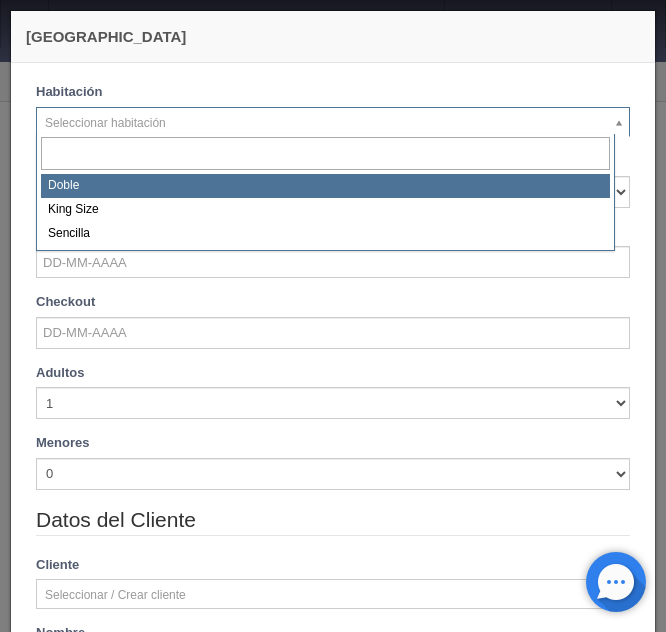 click on "Información del Hotel
Hotel Latino
HOTEL SAN FRANCISCO PLAZA
HOTEL UNIVERSO
Hotel Latino
Hotel Cervantes
Manuales de Ayuda
Actualizaciones recientes
Angeles
Mi Perfil
Salir / Log Out
Procesando...
Front desk
Reservas
Hotel y Habitaciones
Tarifas
Inventarios
Promociones
Cupones
Productos y Servicios" at bounding box center [333, 1476] 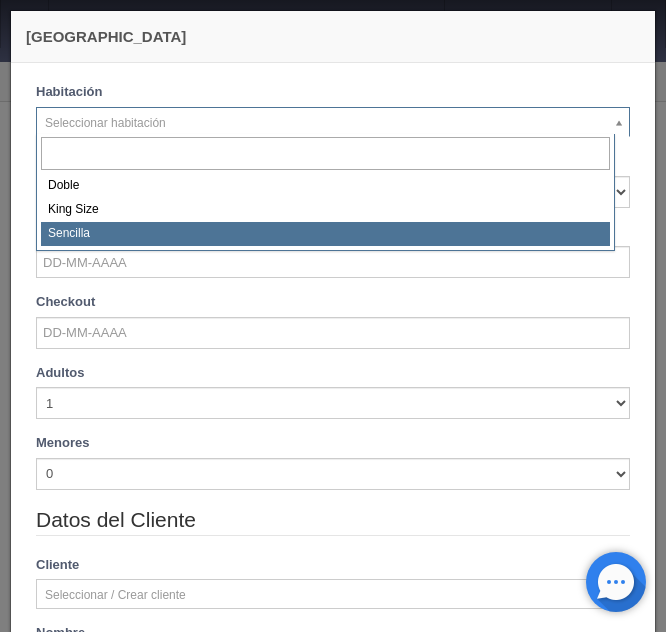 select on "2158" 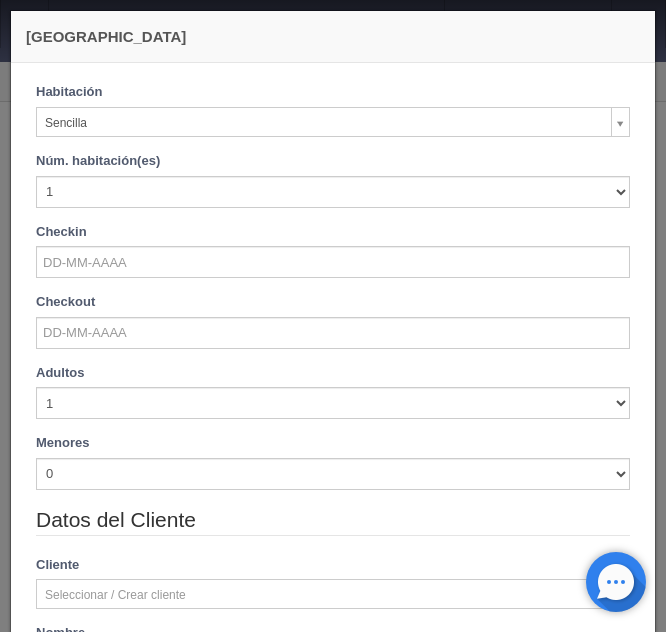 checkbox on "false" 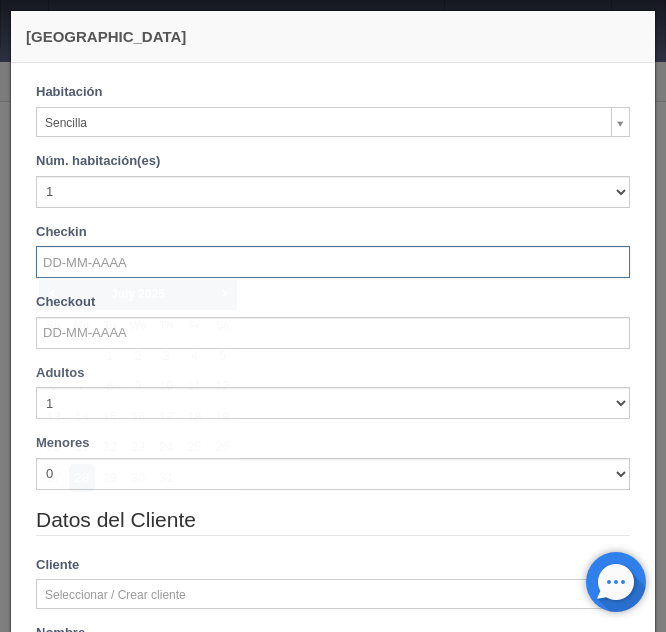 click at bounding box center [333, 262] 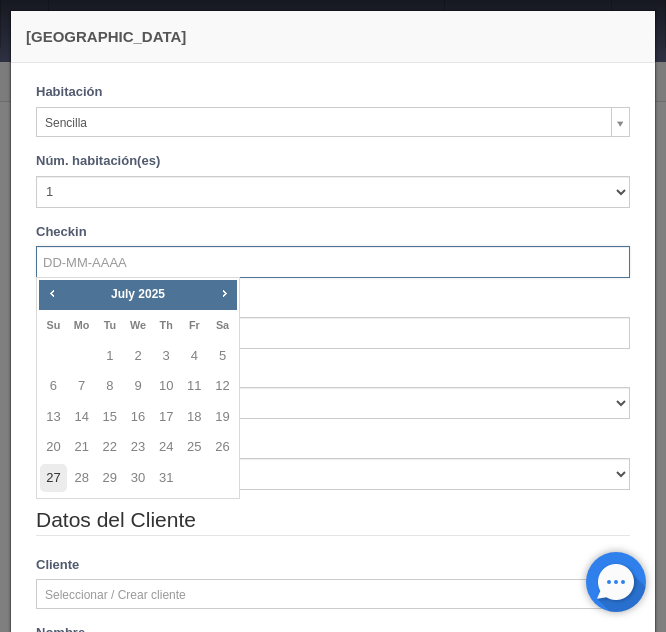 click on "27" at bounding box center [53, 478] 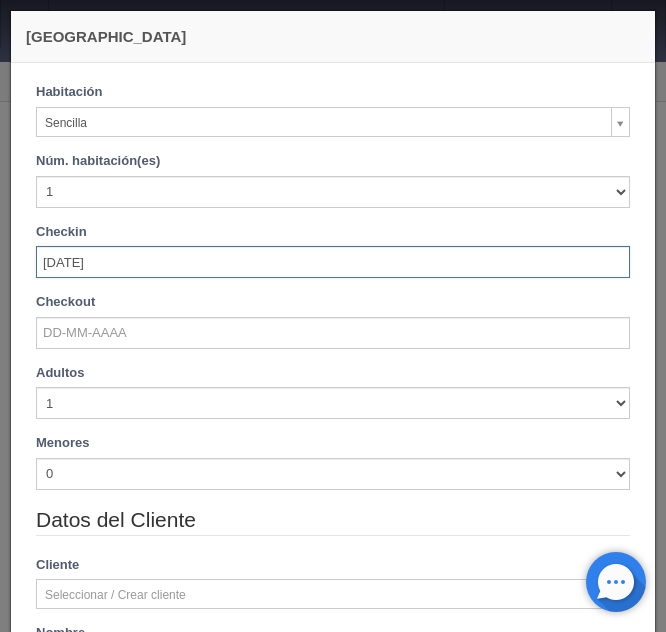 click on "Checkout" at bounding box center (333, 321) 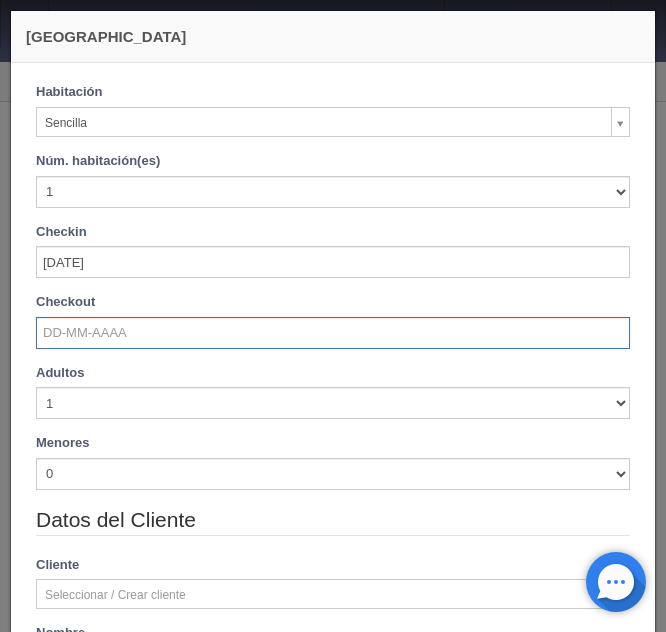 click at bounding box center (333, 333) 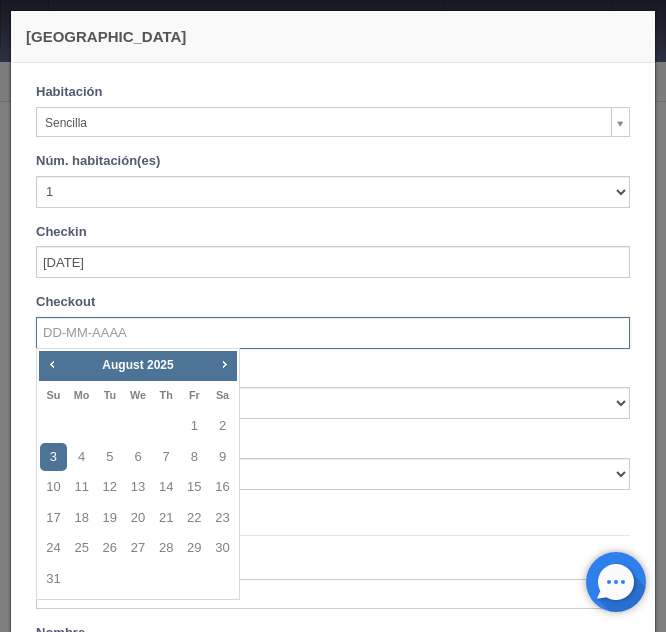 checkbox on "false" 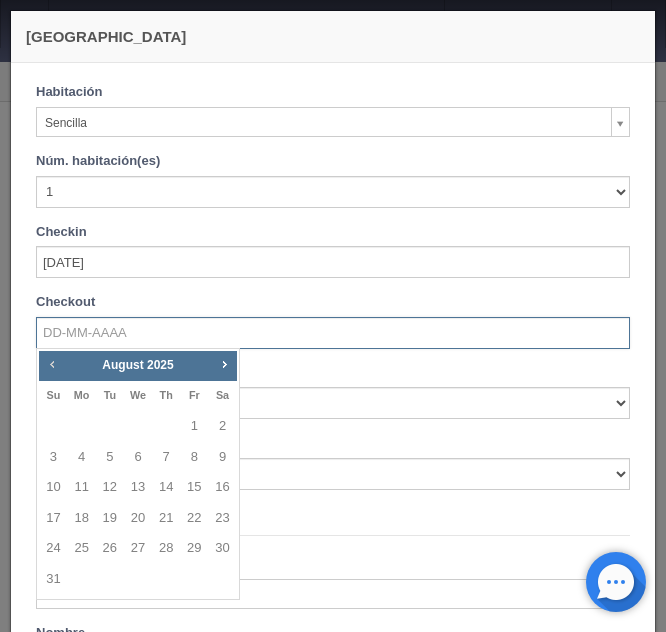 click on "Prev" at bounding box center (52, 364) 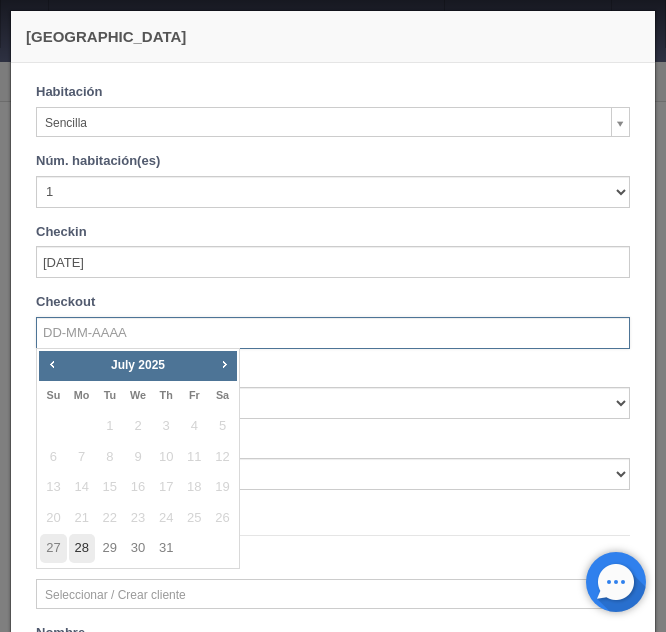 click on "28" at bounding box center [82, 548] 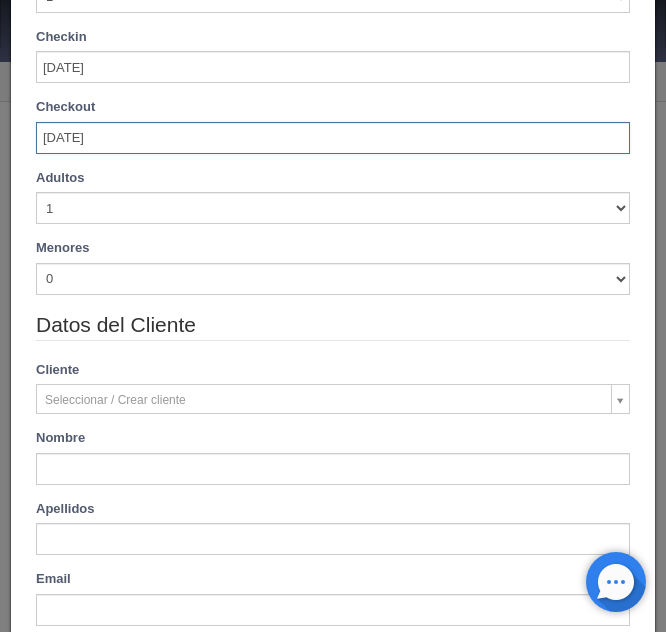 scroll, scrollTop: 200, scrollLeft: 0, axis: vertical 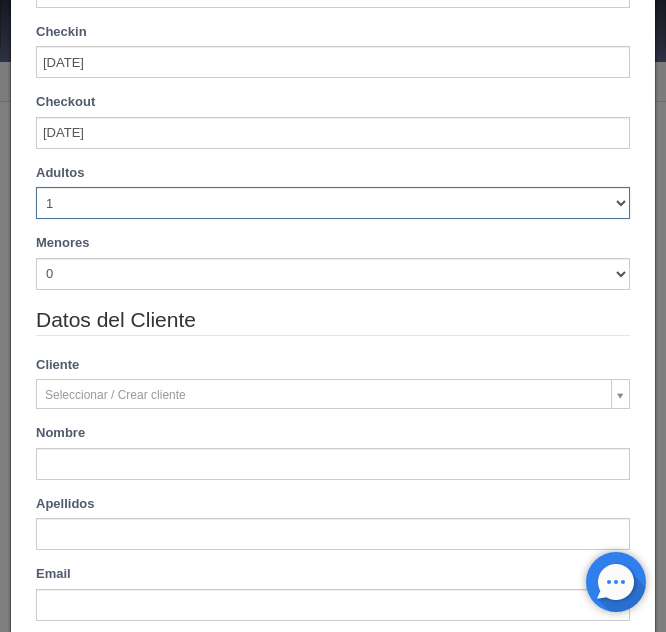 drag, startPoint x: 606, startPoint y: 203, endPoint x: 552, endPoint y: 202, distance: 54.00926 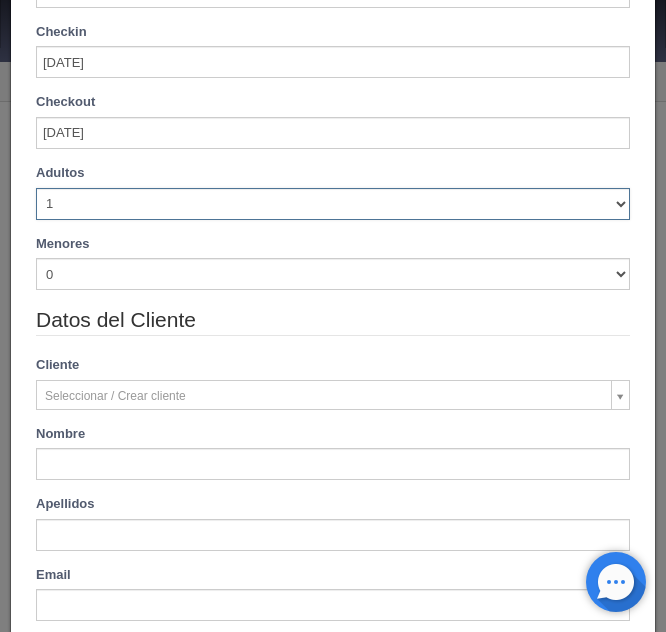 select on "2" 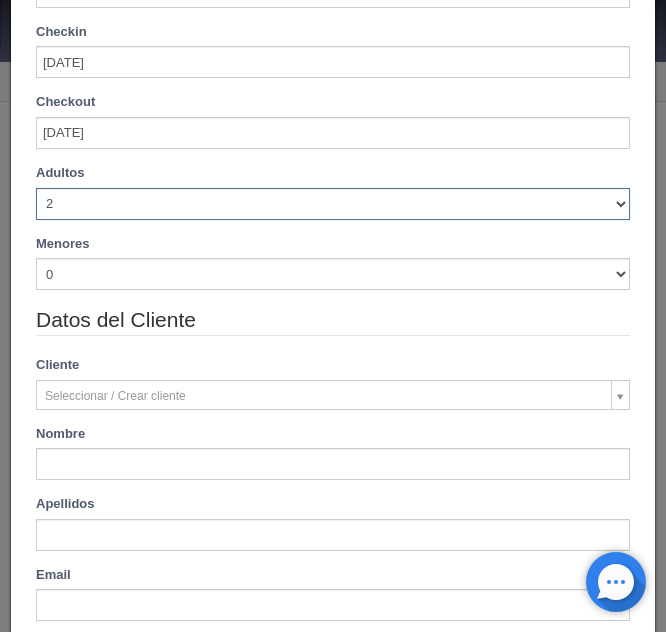 click on "1
2
3
4
5
6
7
8
9
10" at bounding box center [333, 204] 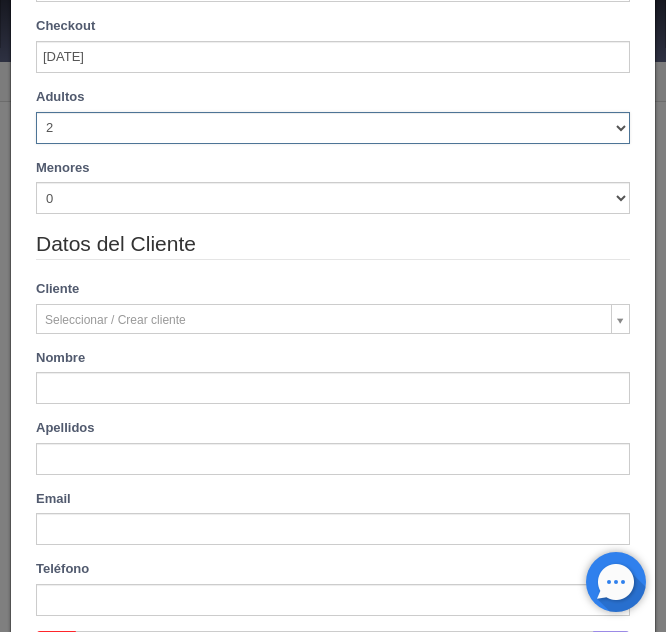 type on "720.00" 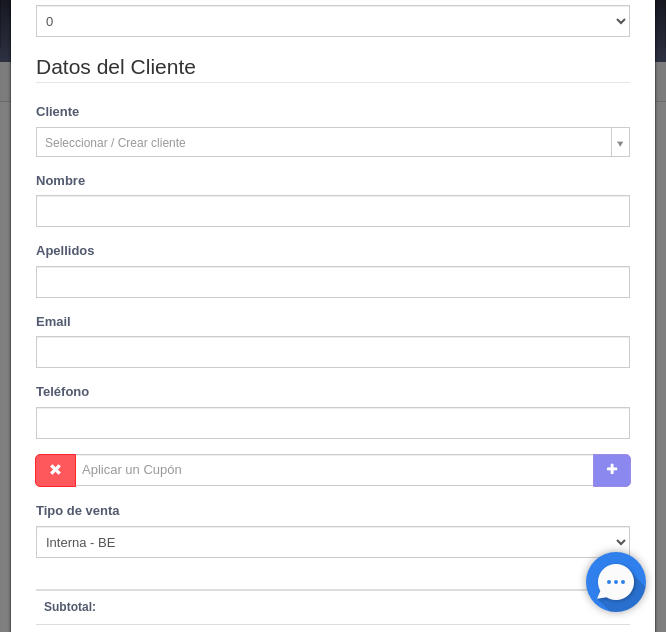scroll, scrollTop: 564, scrollLeft: 0, axis: vertical 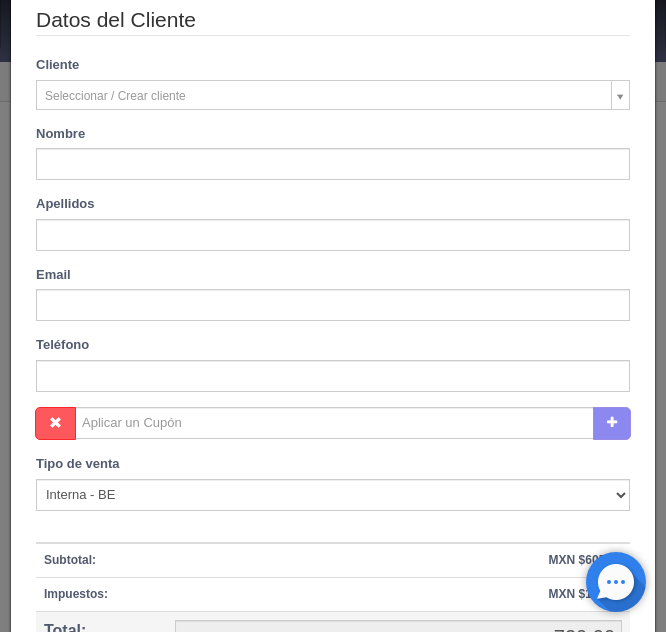 checkbox on "false" 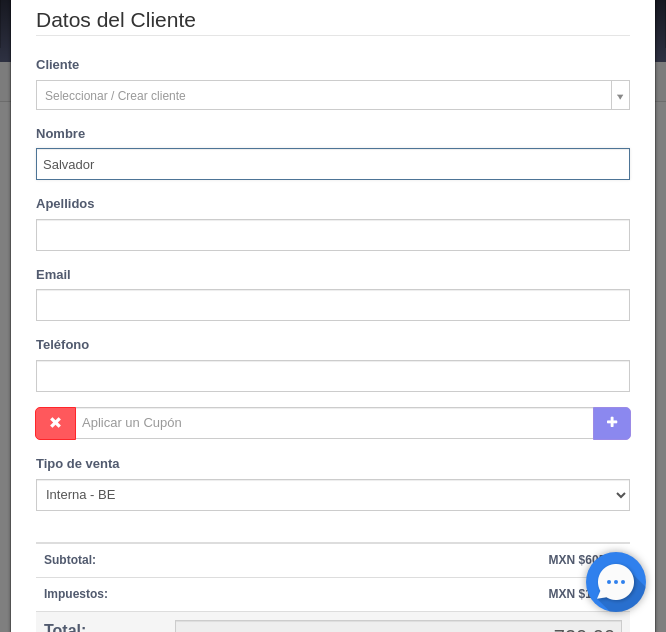 type on "Salvador" 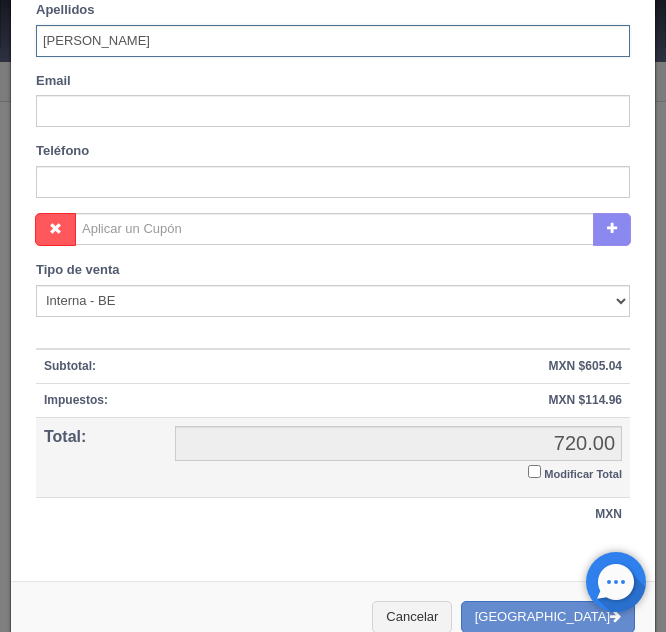scroll, scrollTop: 790, scrollLeft: 0, axis: vertical 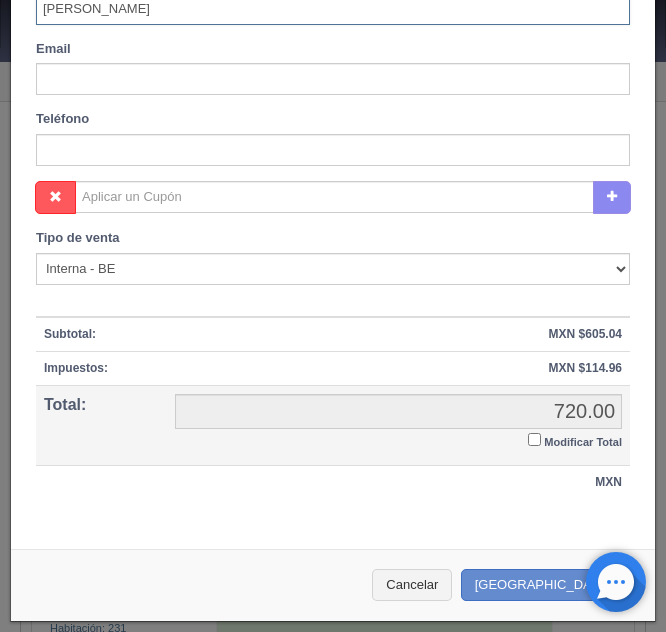 type on "[PERSON_NAME]" 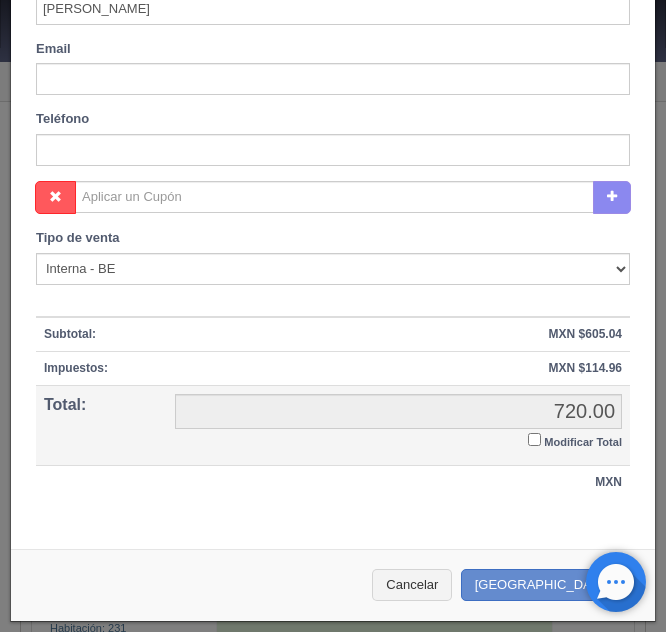 click on "Modificar Total" at bounding box center (534, 439) 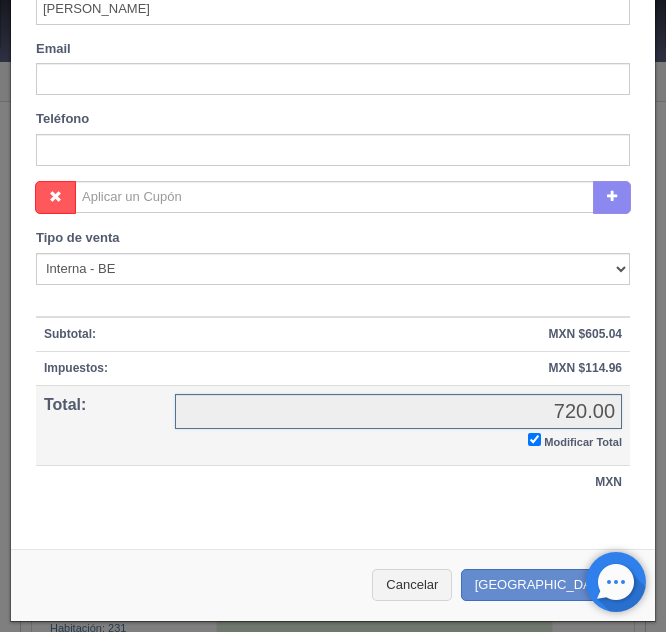 checkbox on "true" 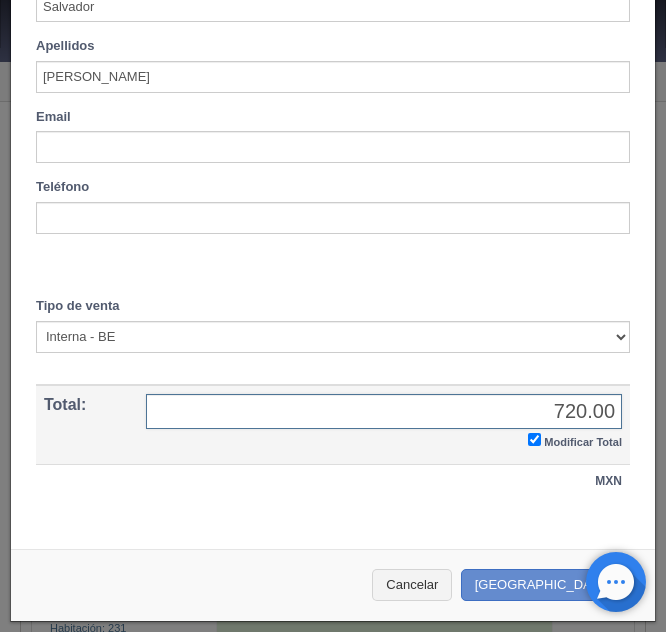 scroll, scrollTop: 722, scrollLeft: 0, axis: vertical 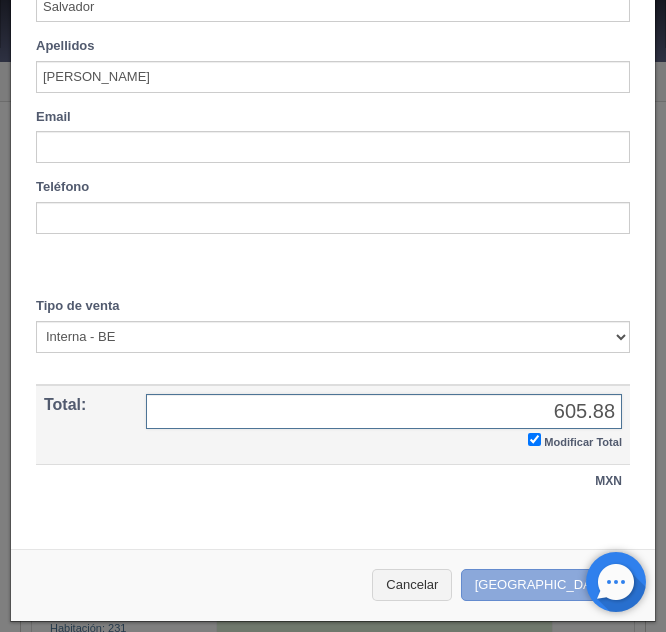 type on "605.88" 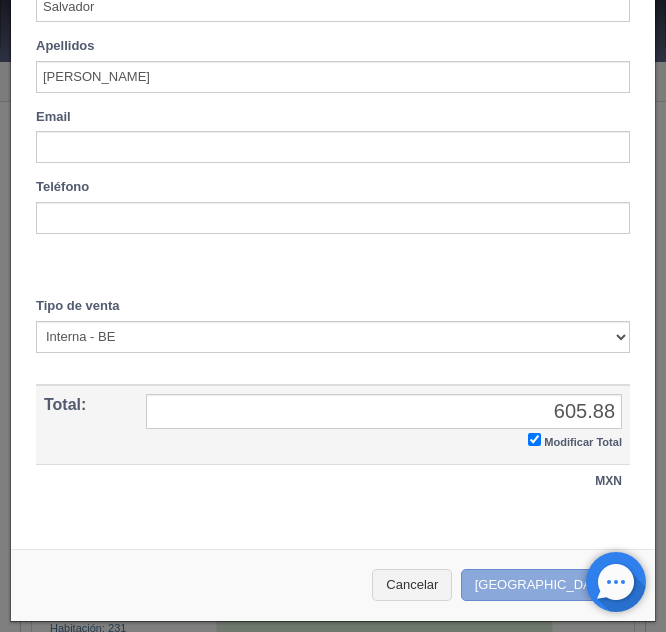 click on "Crear Reserva" at bounding box center (548, 585) 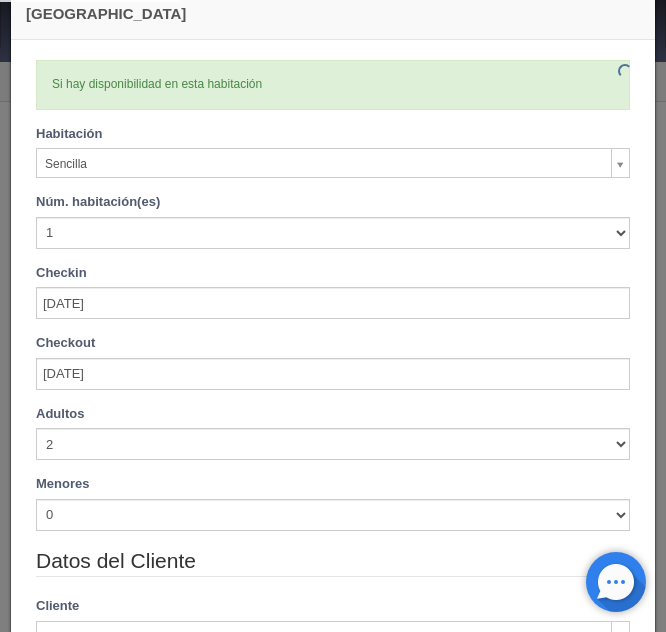 scroll, scrollTop: 22, scrollLeft: 0, axis: vertical 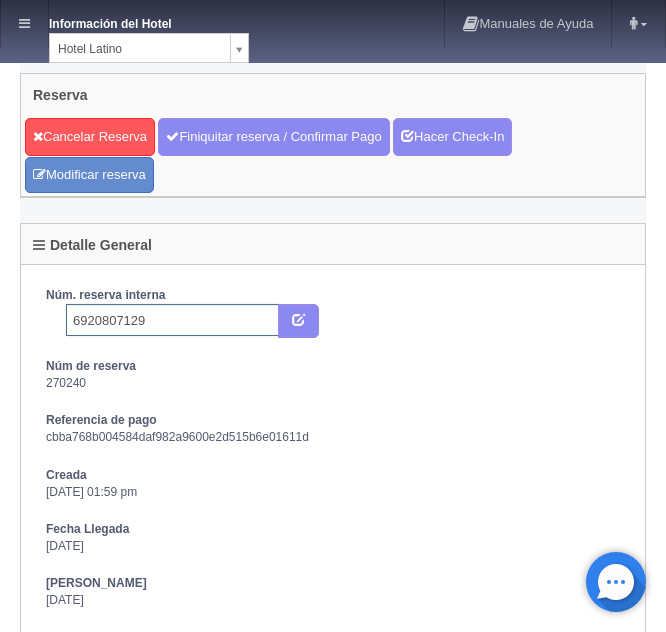 click on "6920807129" at bounding box center [172, 320] 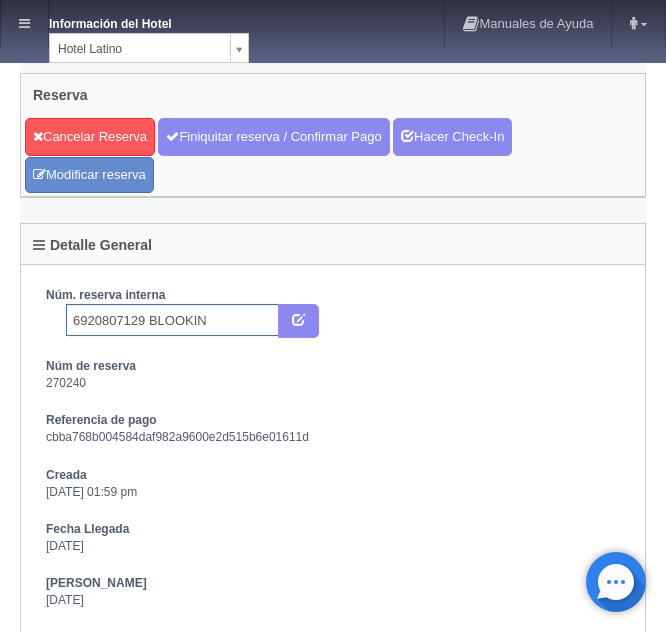 type on "6920807129 BLOOKING" 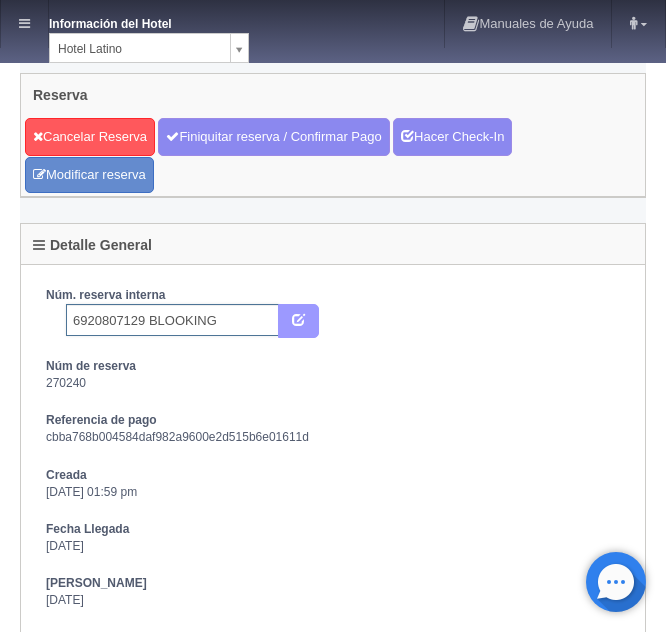click at bounding box center [298, 318] 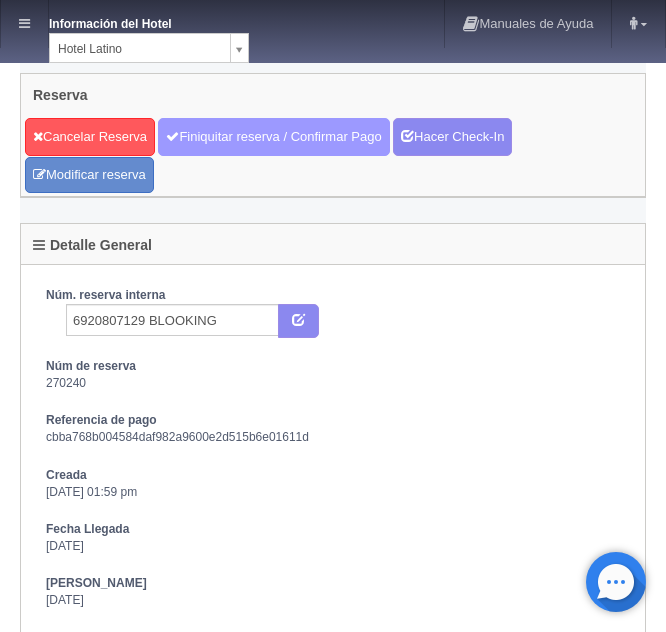 scroll, scrollTop: 0, scrollLeft: 0, axis: both 